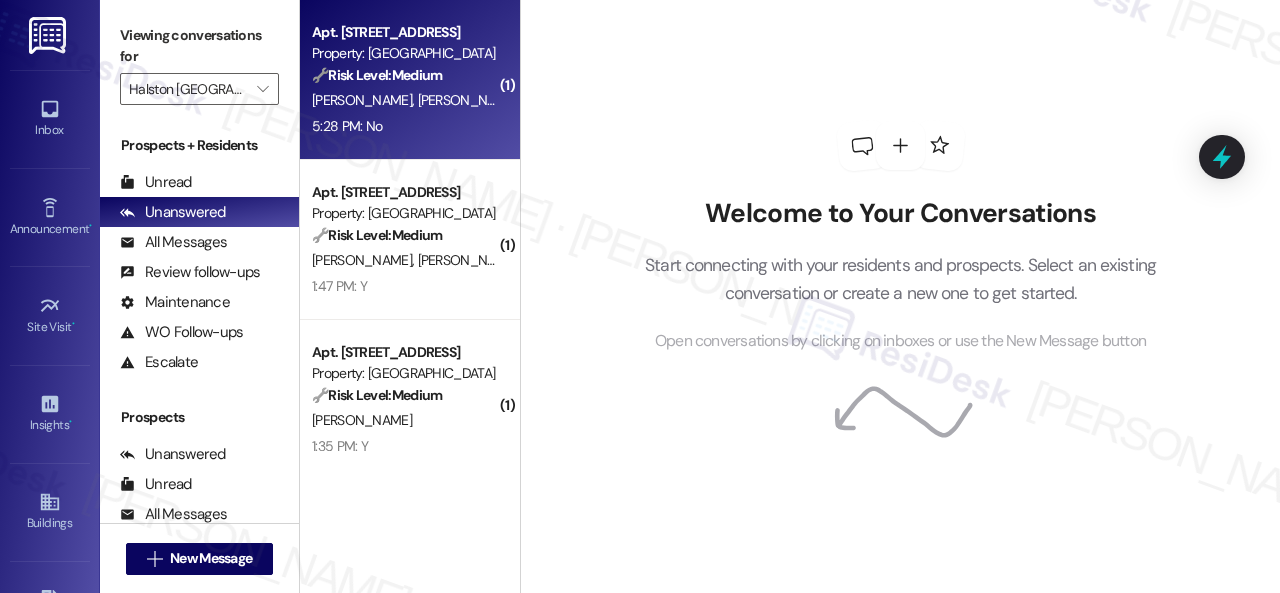 scroll, scrollTop: 0, scrollLeft: 0, axis: both 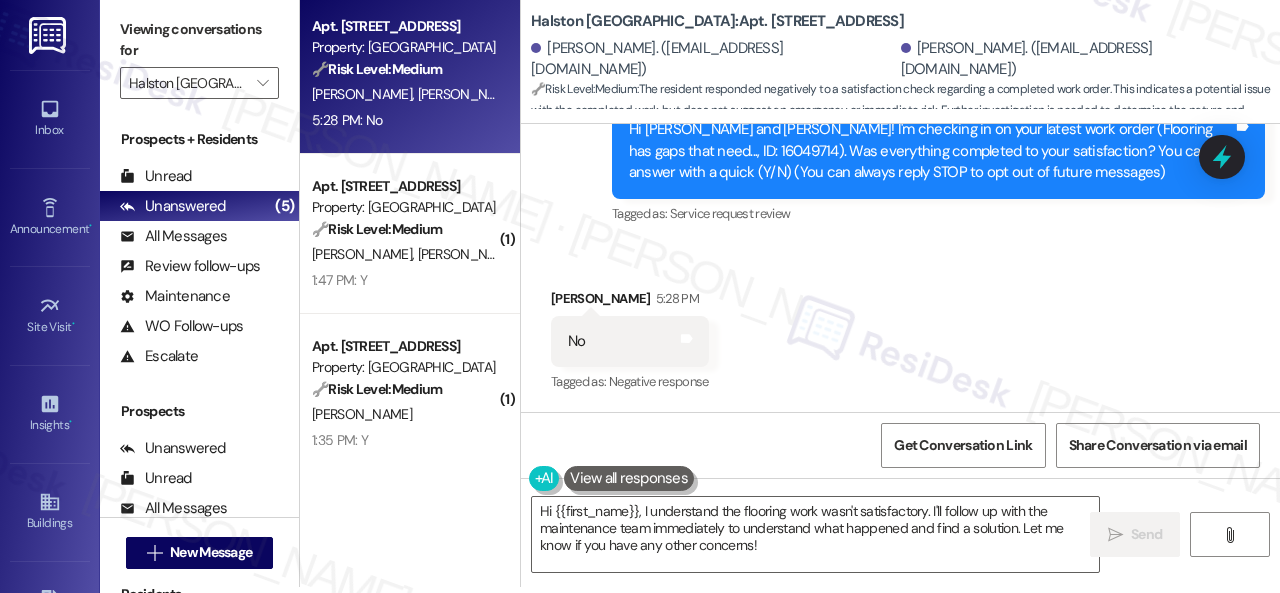 click on "Survey, sent via SMS Residesk Automated Survey 12:27 PM Hi Kaelen and Jasmine! I'm checking in on your latest work order (Flooring has gaps that need..., ID: 16049714). Was everything completed to your satisfaction? You can answer with a quick (Y/N) (You can always reply STOP to opt out of future messages) Tags and notes Tagged as:   Service request review Click to highlight conversations about Service request review" at bounding box center [900, 137] 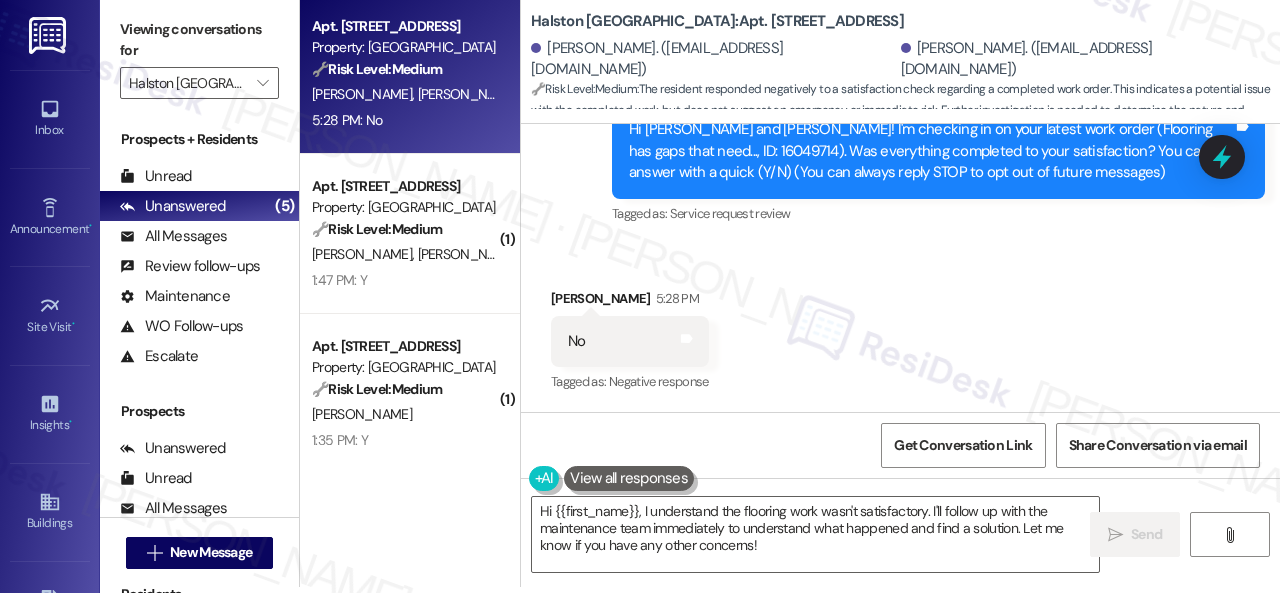 drag, startPoint x: 776, startPoint y: 538, endPoint x: 442, endPoint y: 465, distance: 341.8845 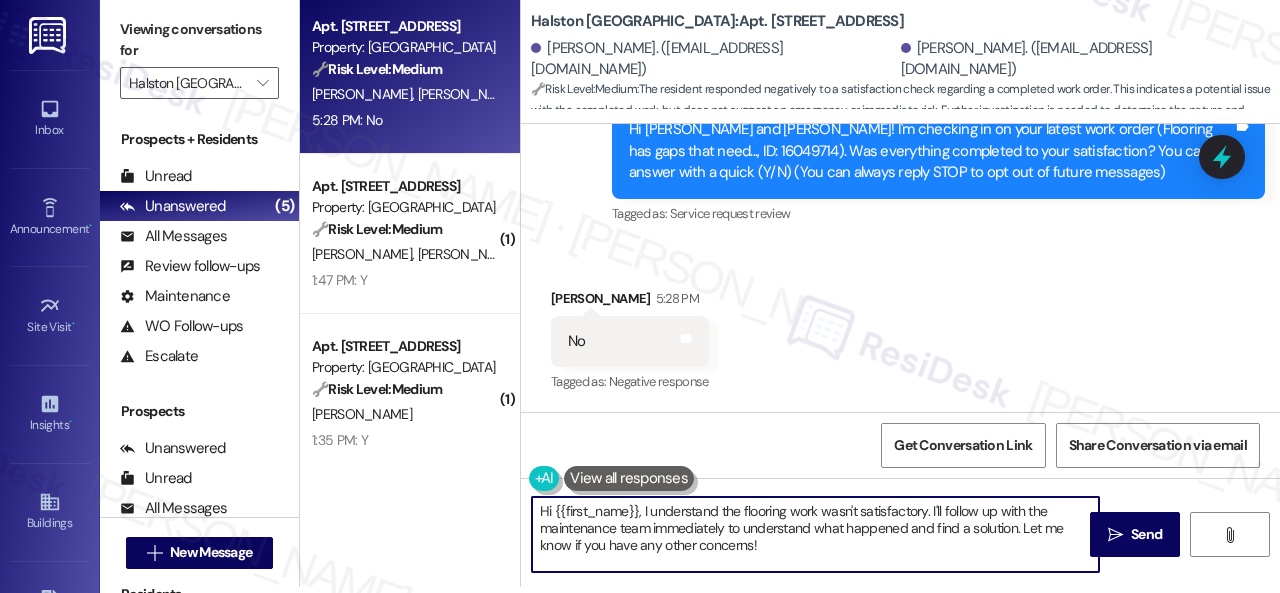 paste on "I'm sorry that the work order wasn't completed to your satisfaction. Can you please provide more details about what went wrong or what needs to be addressed?" 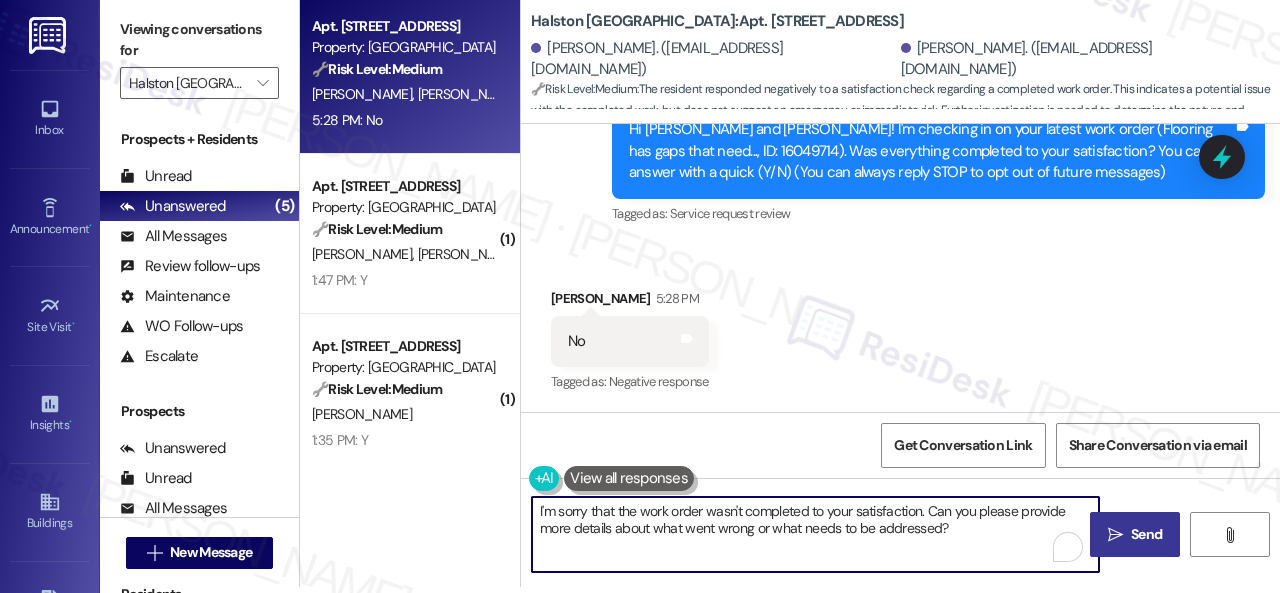 type on "I'm sorry that the work order wasn't completed to your satisfaction. Can you please provide more details about what went wrong or what needs to be addressed?" 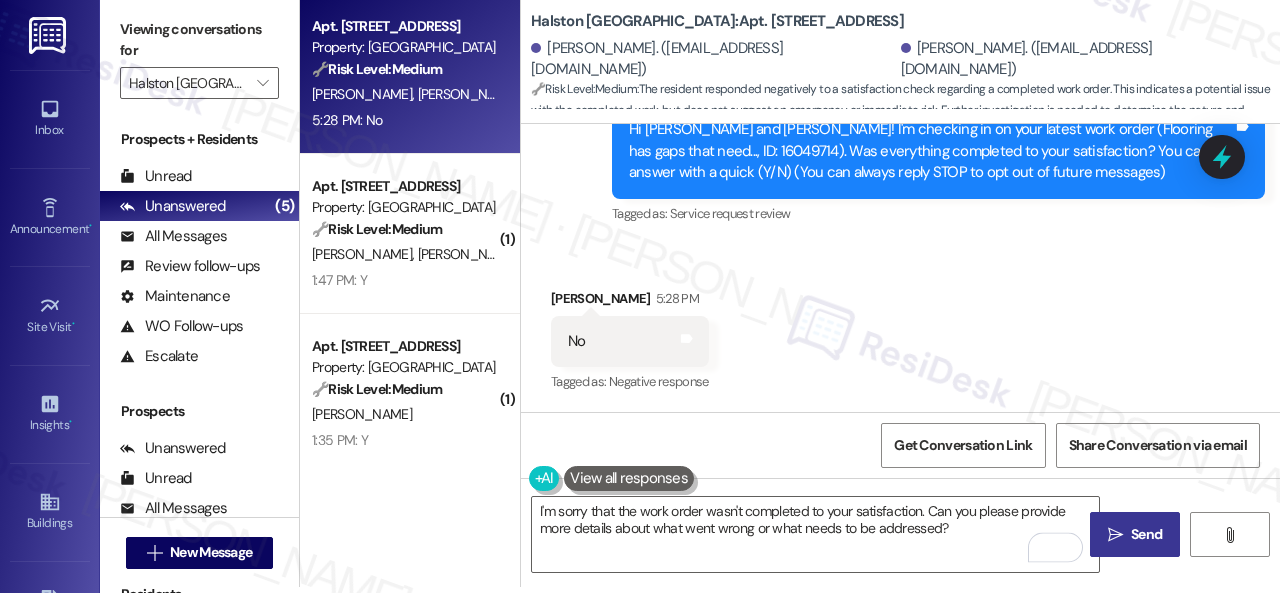 click on "Send" at bounding box center [1146, 534] 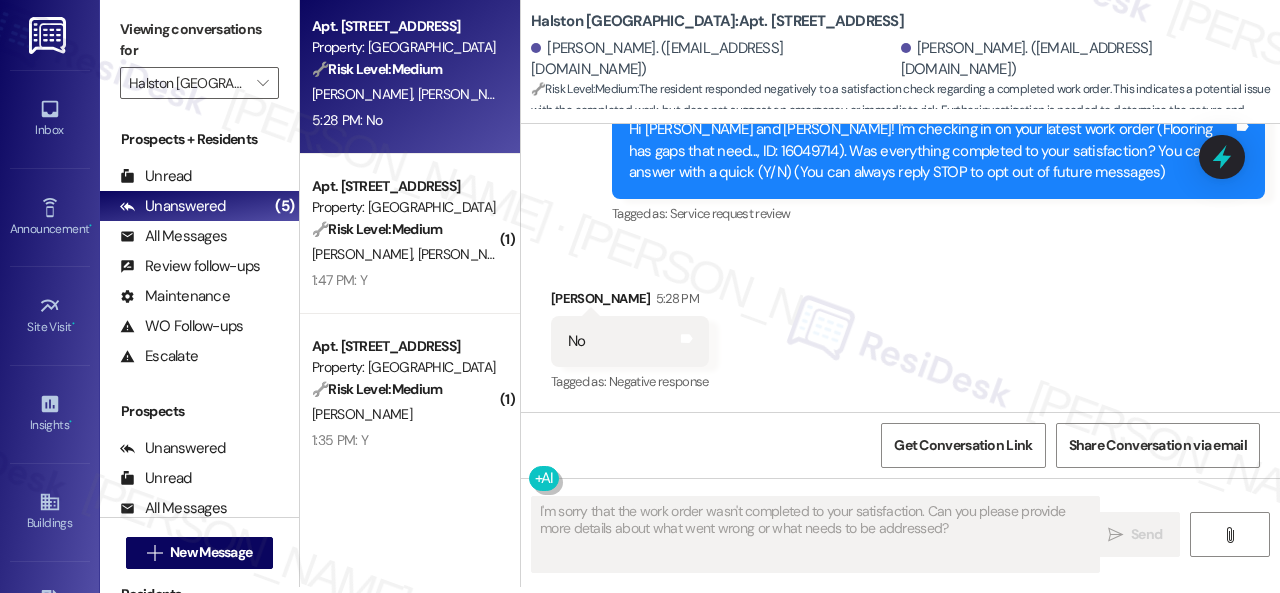 scroll, scrollTop: 0, scrollLeft: 0, axis: both 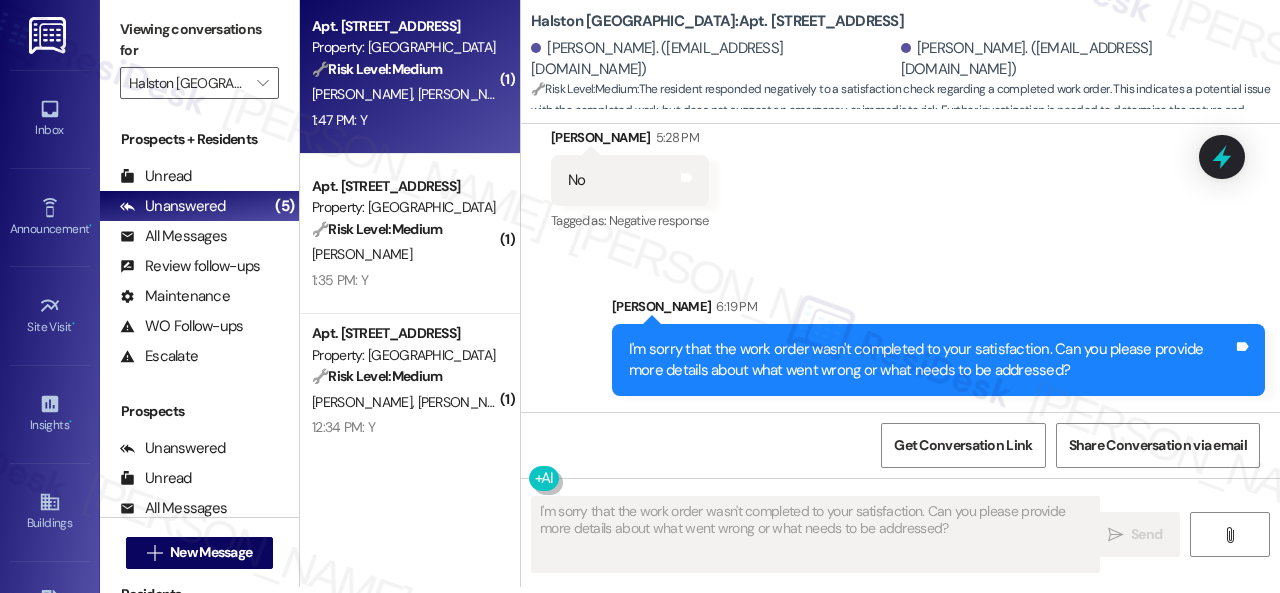 click on "1:47 PM: Y 1:47 PM: Y" at bounding box center (404, 120) 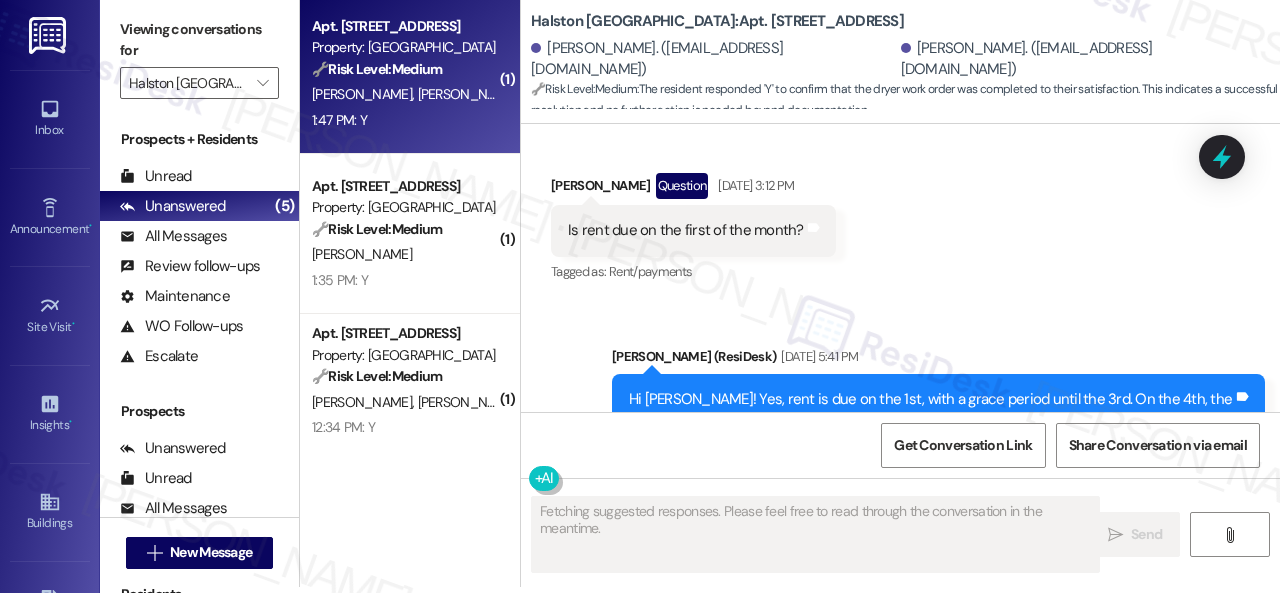 scroll, scrollTop: 472, scrollLeft: 0, axis: vertical 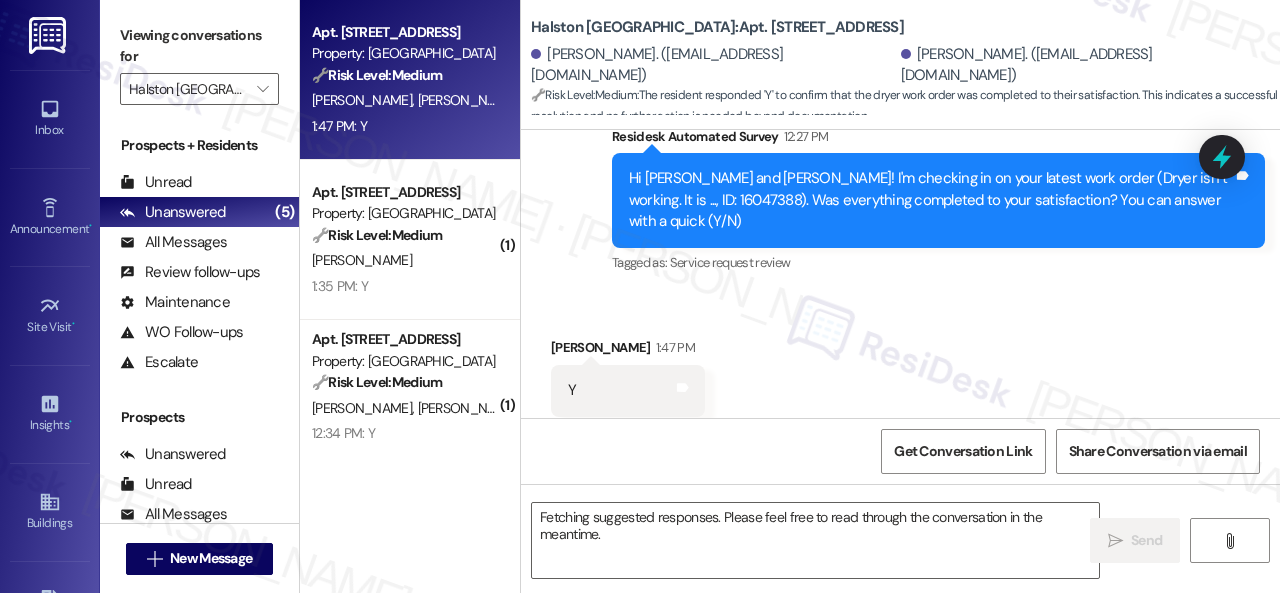 click on "Survey, sent via SMS Residesk Automated Survey 12:27 PM Hi Nayalia and Jaime! I'm checking in on your latest work order (Dryer isn t working. It is ..., ID: 16047388). Was everything completed to your satisfaction? You can answer with a quick (Y/N) Tags and notes Tagged as:   Service request review Click to highlight conversations about Service request review" at bounding box center (900, 187) 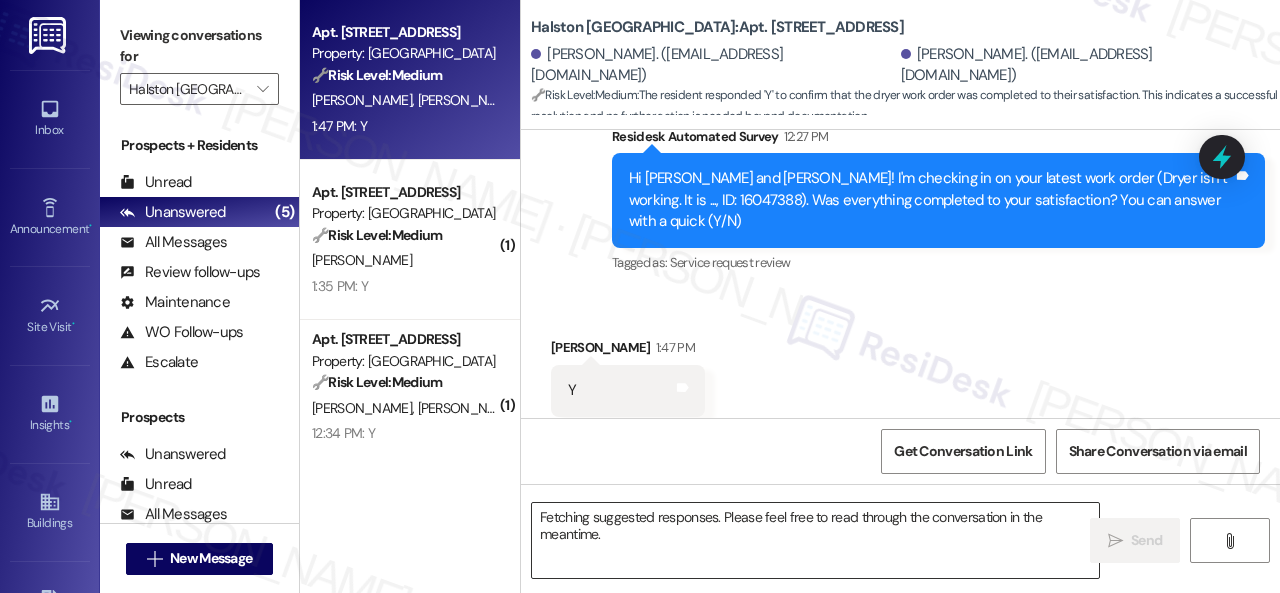 click on "Fetching suggested responses. Please feel free to read through the conversation in the meantime." at bounding box center [815, 540] 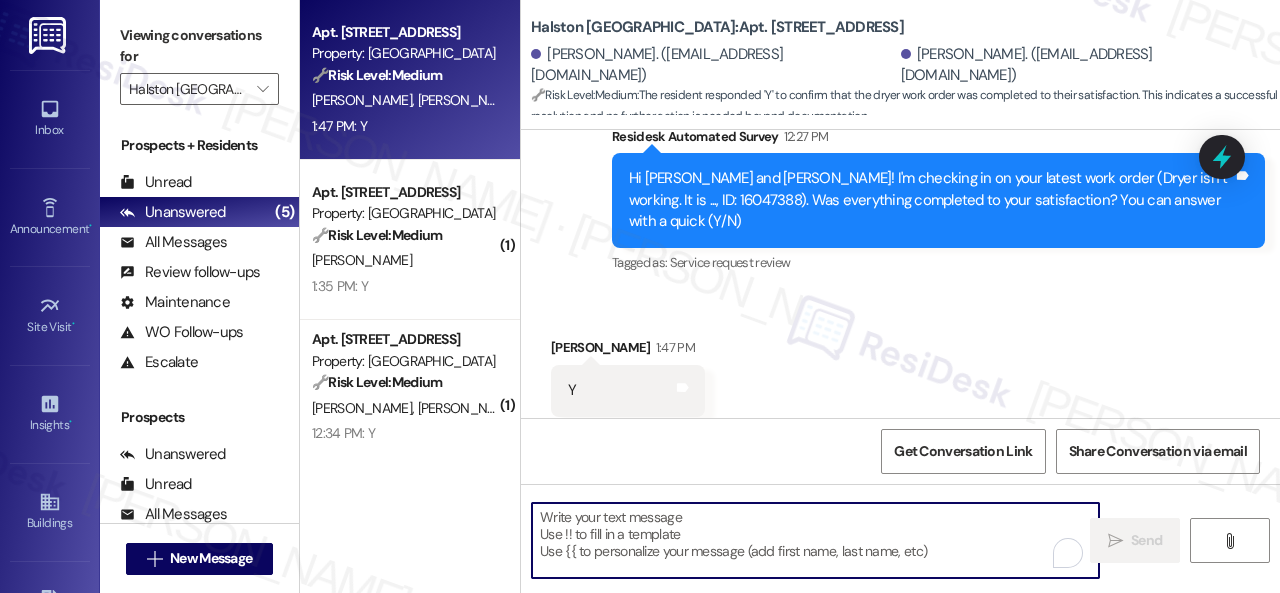 paste on "Awesome — glad everything’s sorted! If {{property}} was up to your expectations, just reply “Yes.” If not, no worries — feel free to share your thoughts. We’re always looking to get better!" 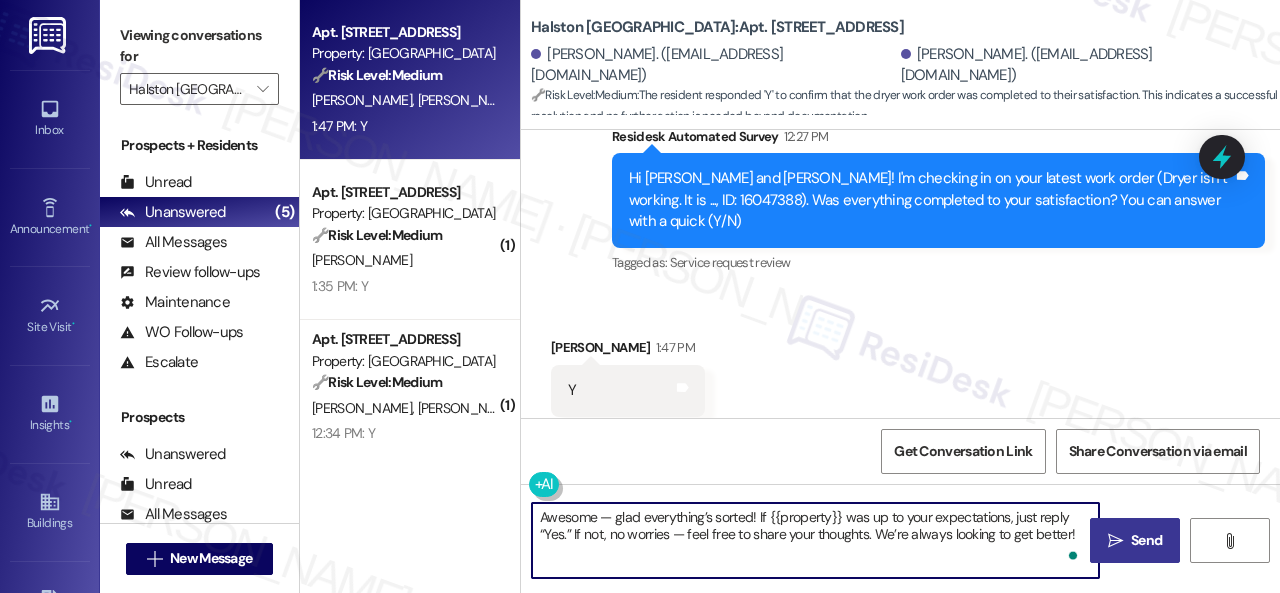 type on "Awesome — glad everything’s sorted! If {{property}} was up to your expectations, just reply “Yes.” If not, no worries — feel free to share your thoughts. We’re always looking to get better!" 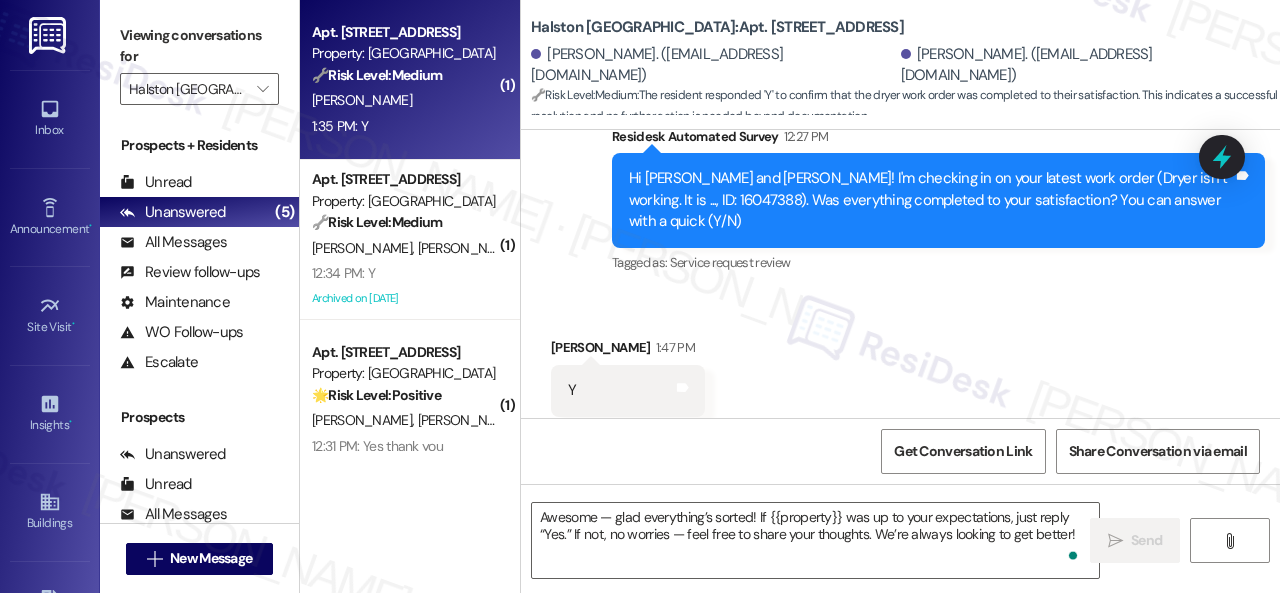 click on "[PERSON_NAME]" at bounding box center (404, 100) 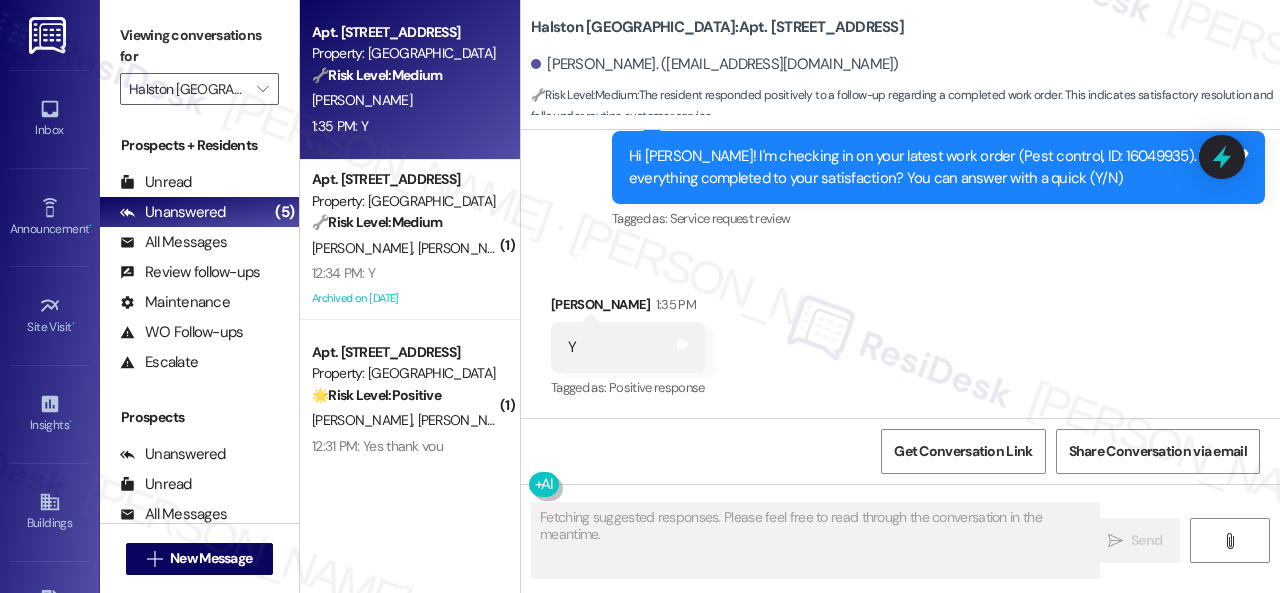 scroll, scrollTop: 5482, scrollLeft: 0, axis: vertical 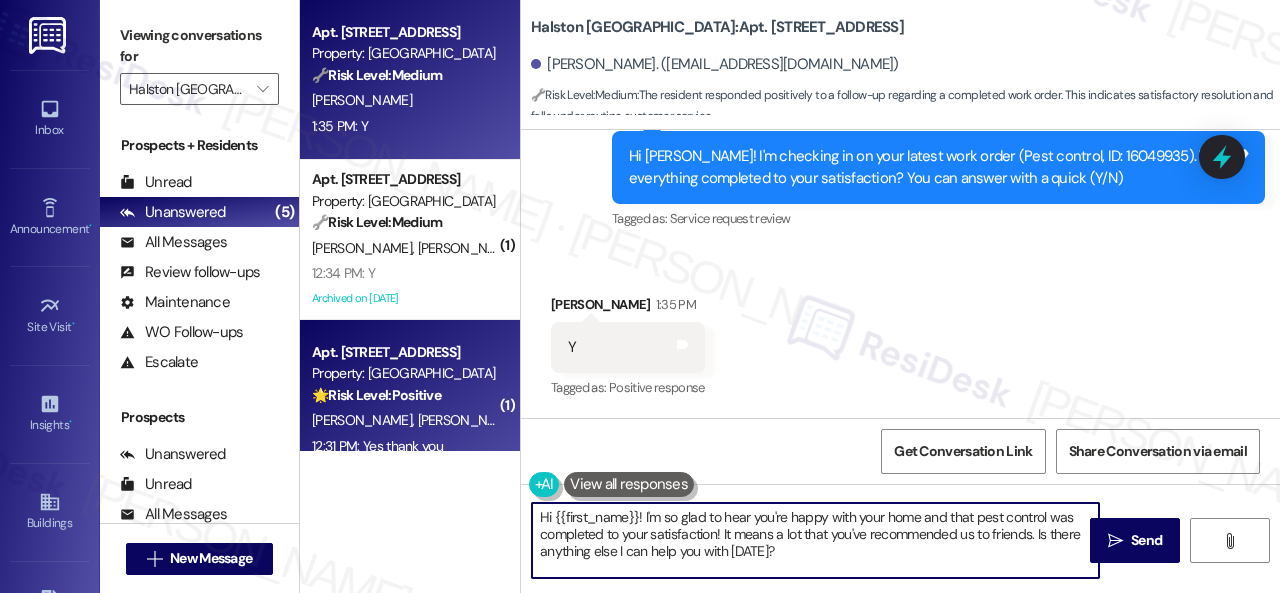 drag, startPoint x: 785, startPoint y: 558, endPoint x: 342, endPoint y: 440, distance: 458.4463 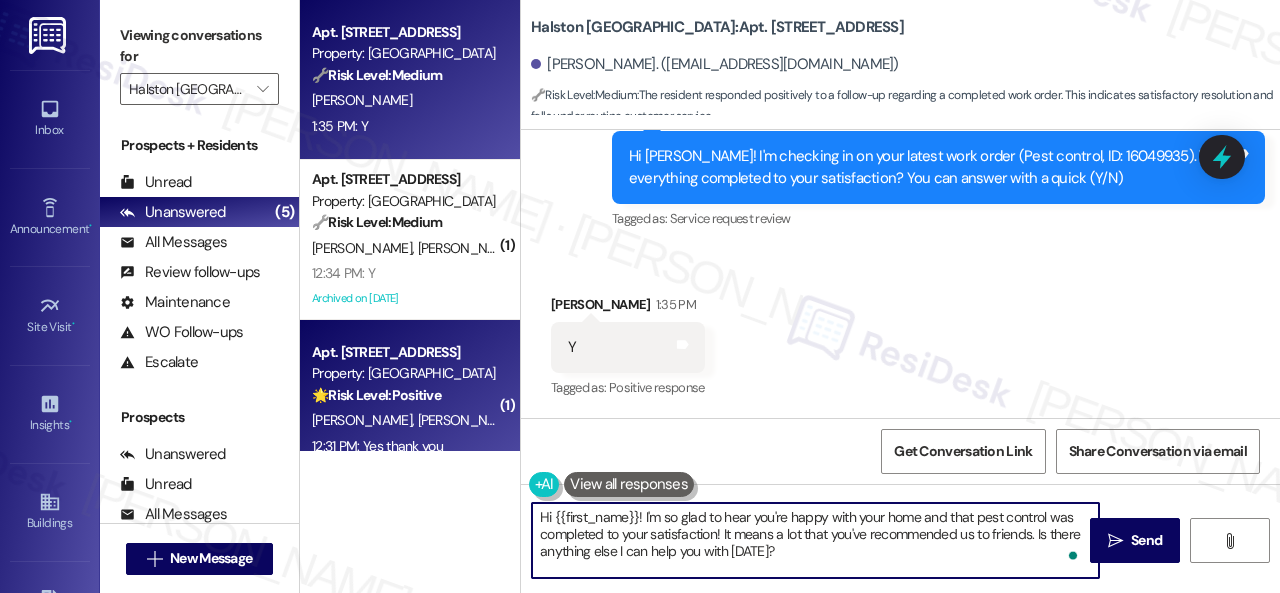 scroll, scrollTop: 31, scrollLeft: 0, axis: vertical 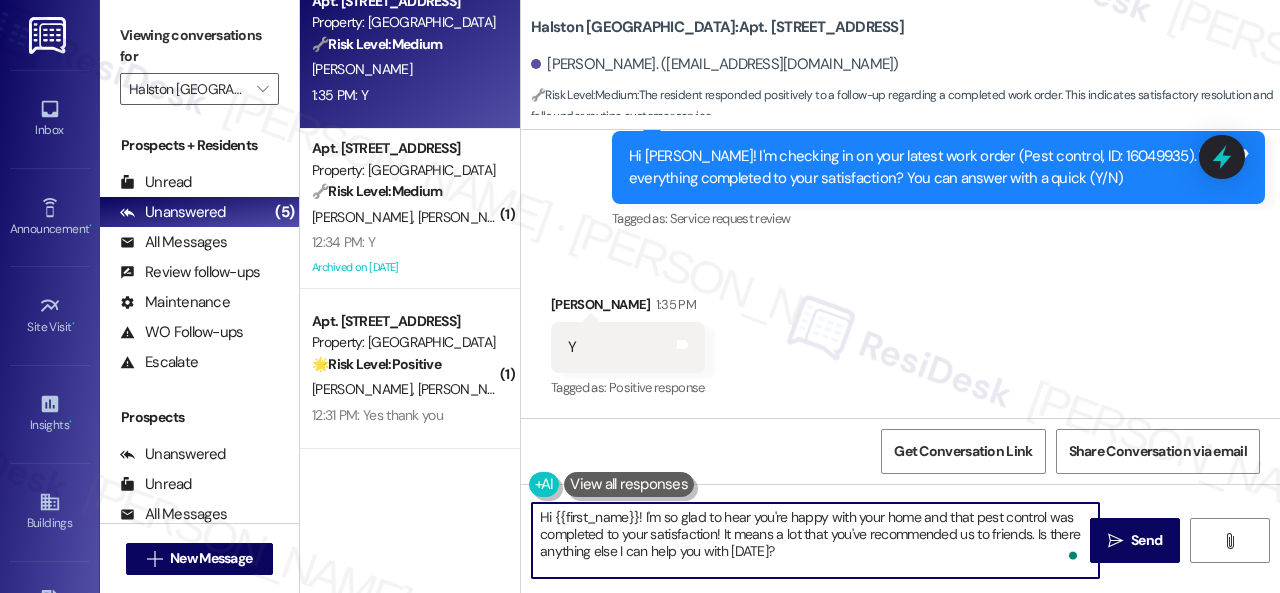 paste on "Awesome — glad everything’s sorted! If {{property}} was up to your expectations, just reply “Yes.” If not, no worries — feel free to share your thoughts. We’re always looking to get better!" 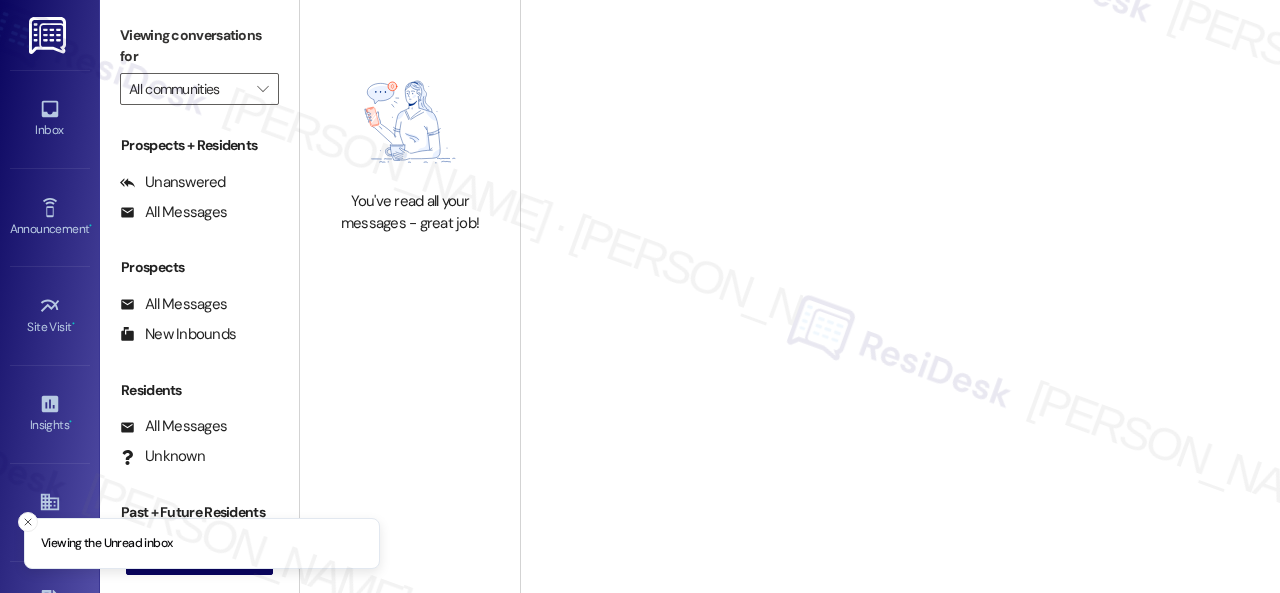 type on "Halston [GEOGRAPHIC_DATA]" 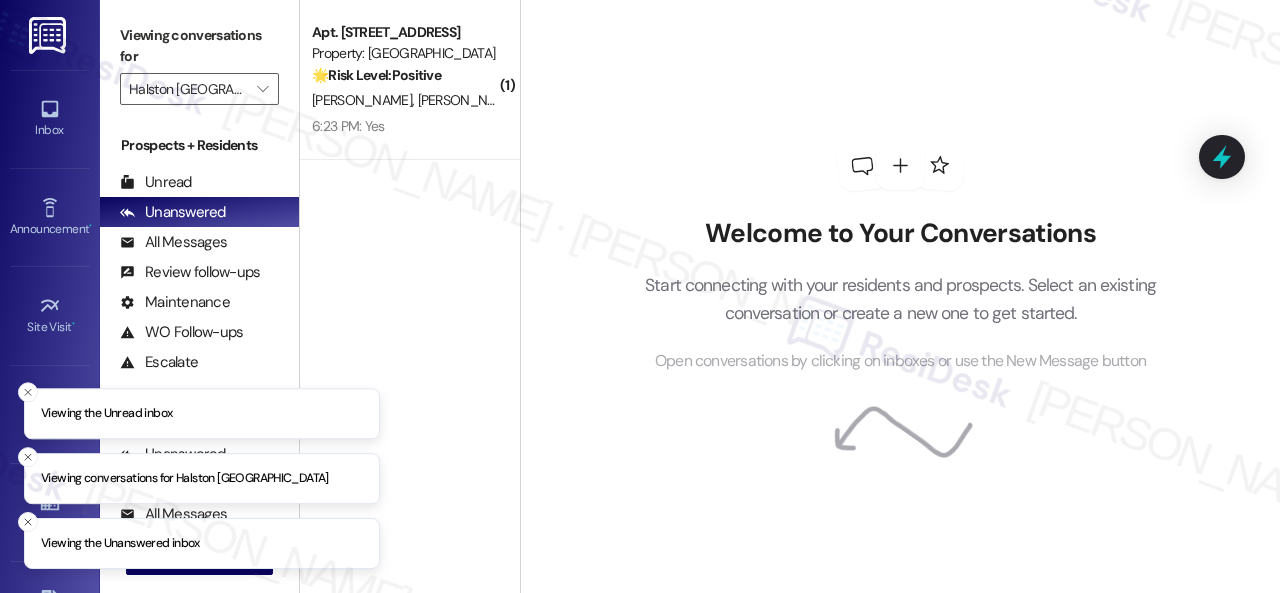 scroll, scrollTop: 0, scrollLeft: 0, axis: both 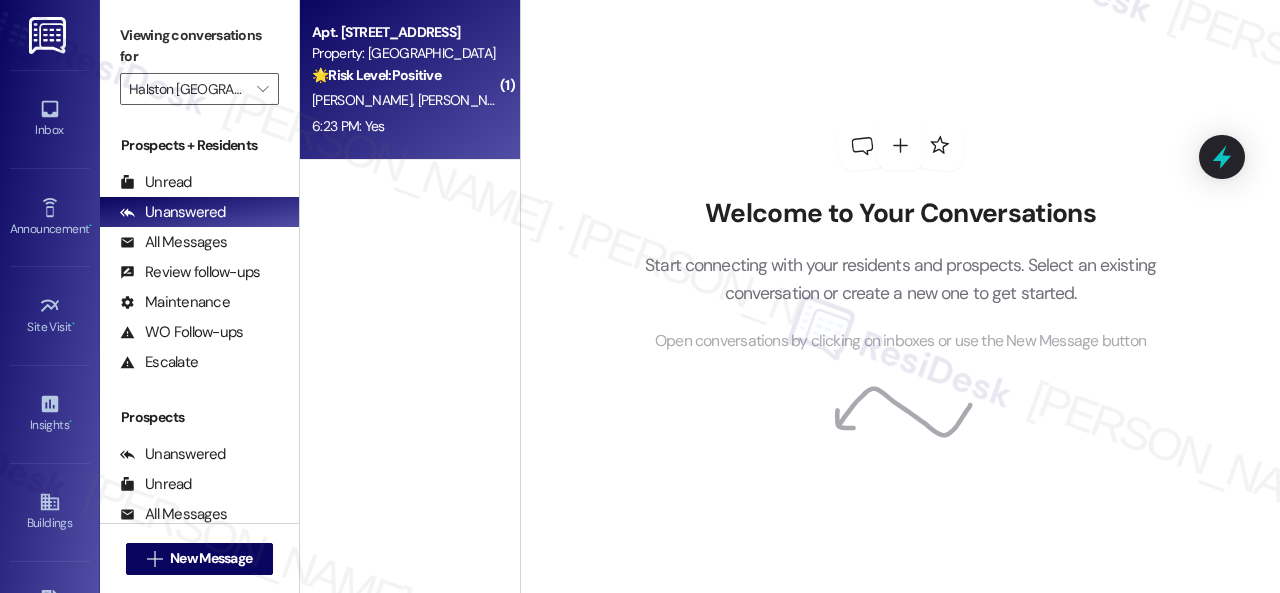 click on "6:23 PM: Yes 6:23 PM: Yes" at bounding box center [404, 126] 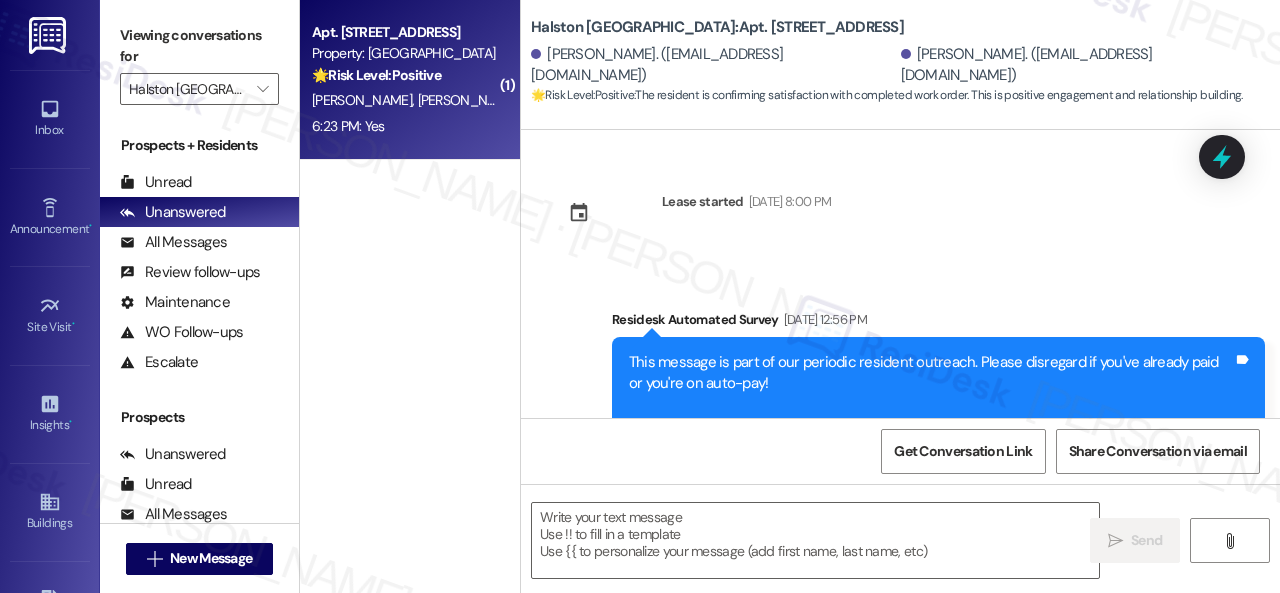 type on "Fetching suggested responses. Please feel free to read through the conversation in the meantime." 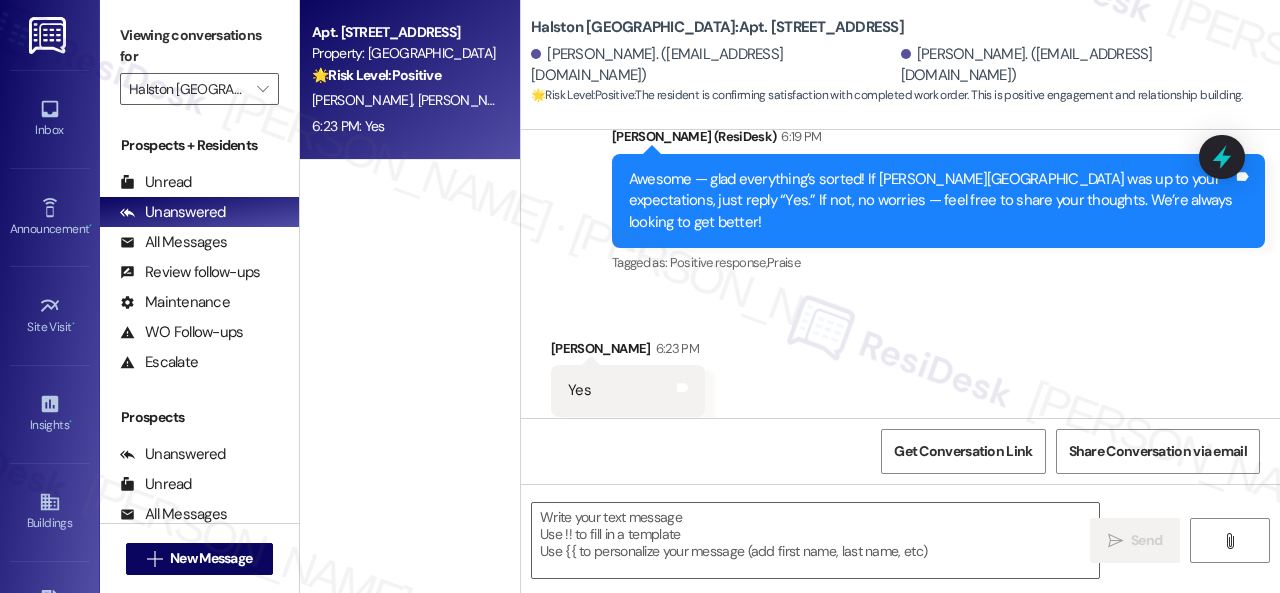scroll, scrollTop: 2480, scrollLeft: 0, axis: vertical 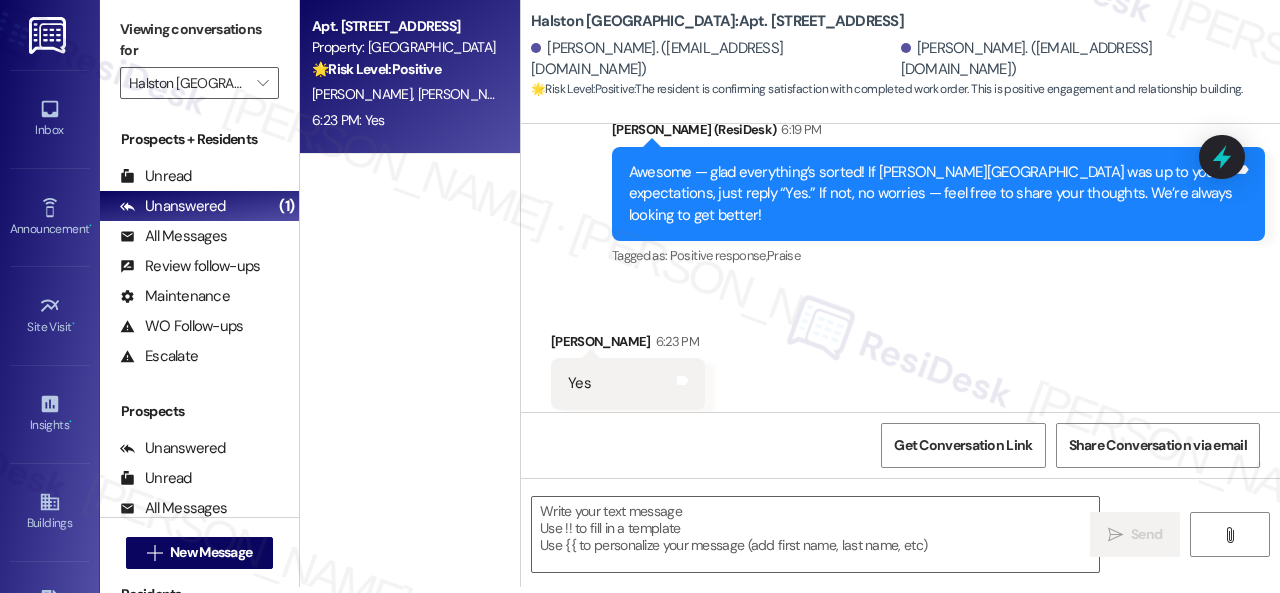 click on "Received via SMS [PERSON_NAME] 6:23 PM Yes Tags and notes Tagged as:   Positive response Click to highlight conversations about Positive response" at bounding box center [900, 370] 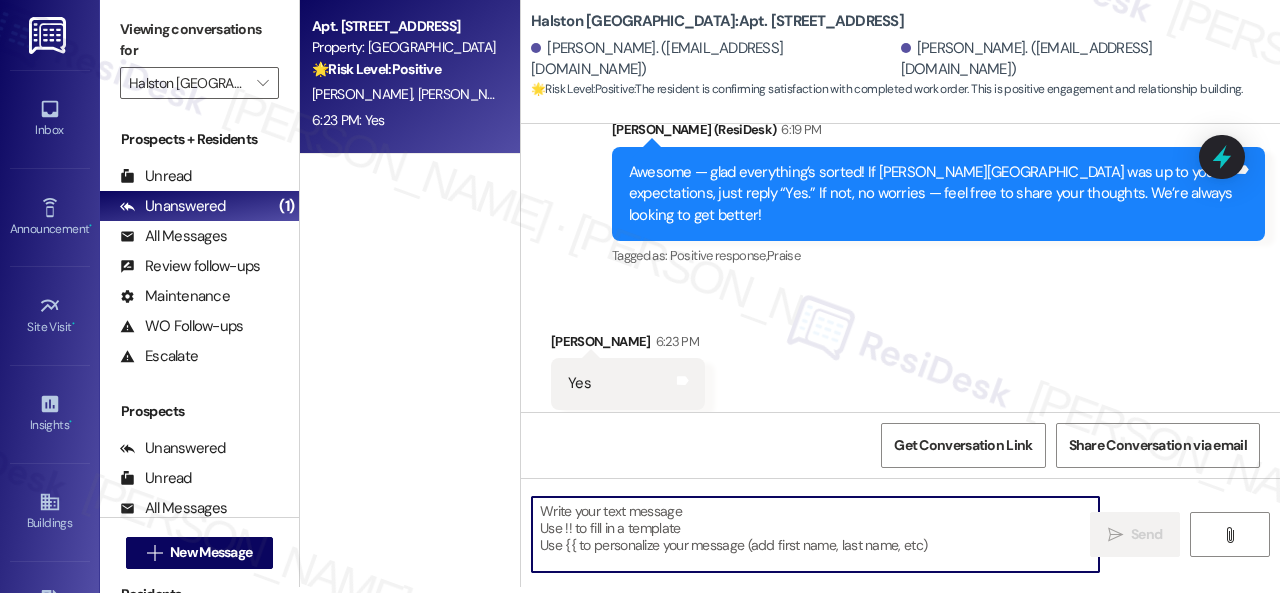 click at bounding box center [815, 534] 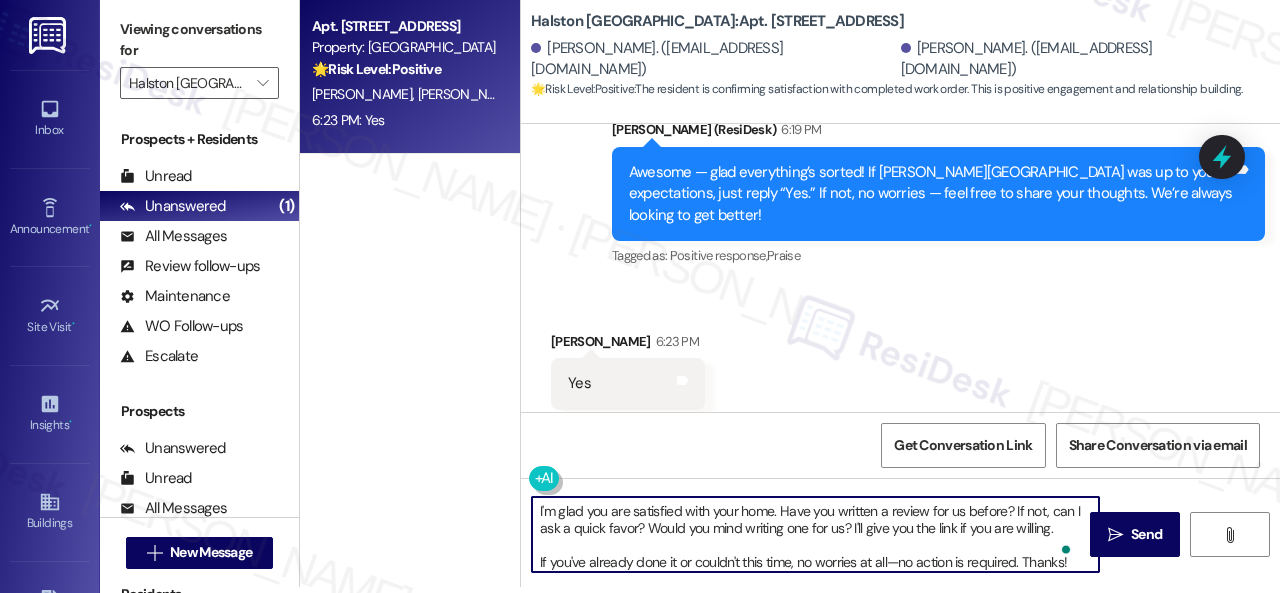 scroll, scrollTop: 4, scrollLeft: 0, axis: vertical 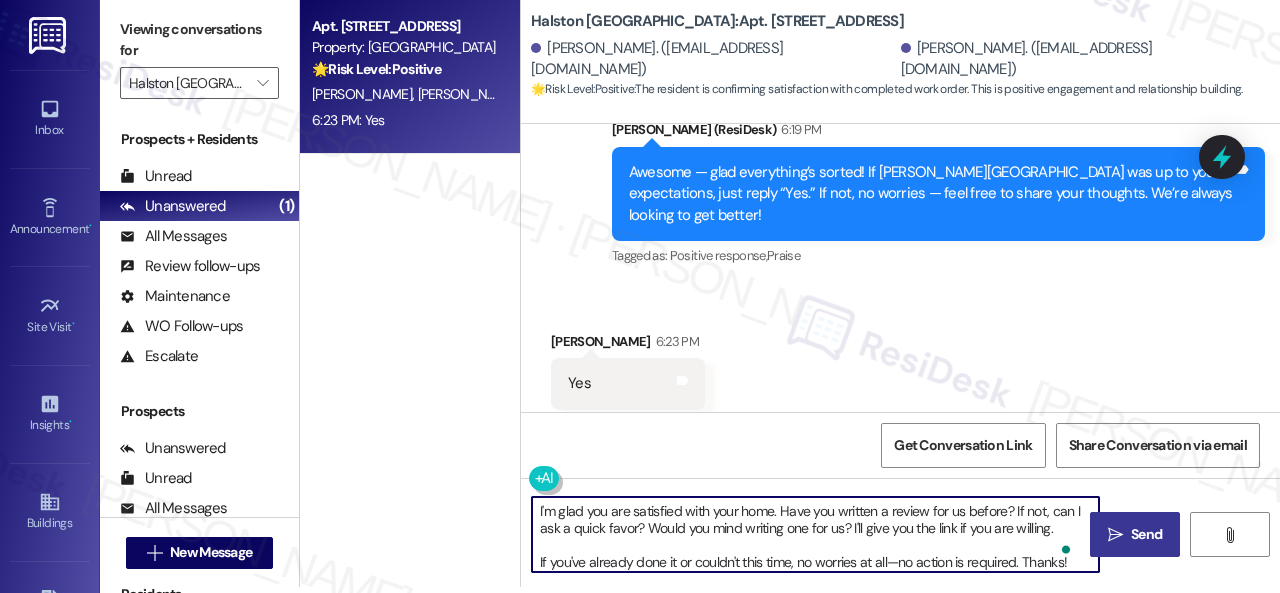 type on "I'm glad you are satisfied with your home. Have you written a review for us before? If not, can I ask a quick favor? Would you mind writing one for us? I'll give you the link if you are willing.
If you've already done it or couldn't this time, no worries at all—no action is required. Thanks!" 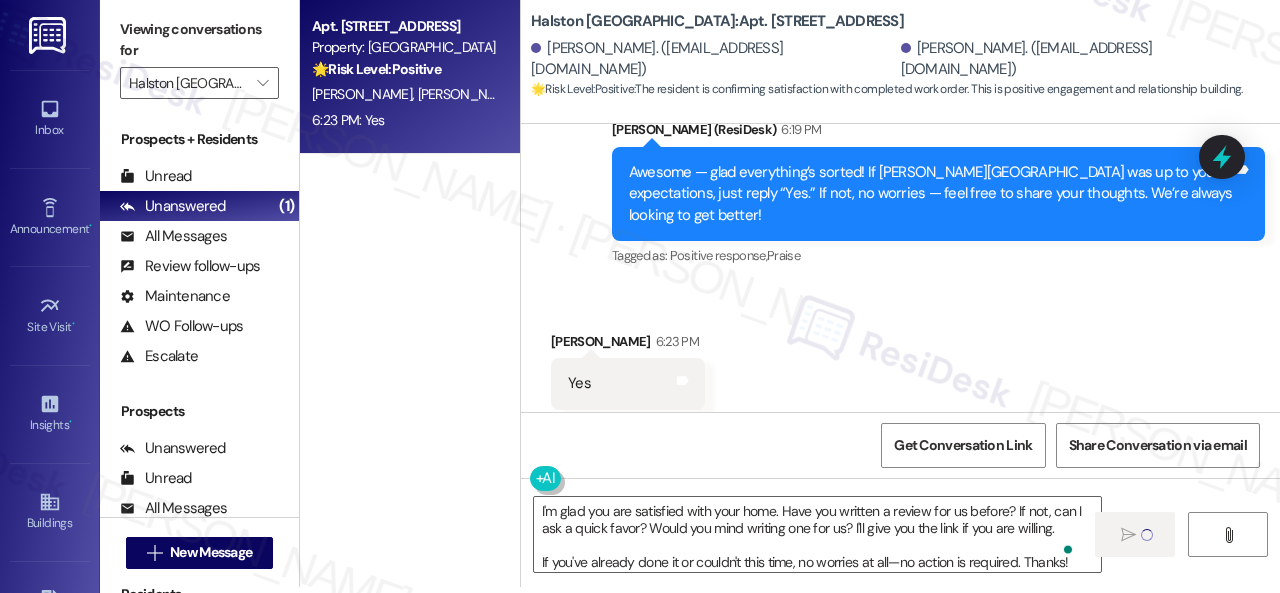type 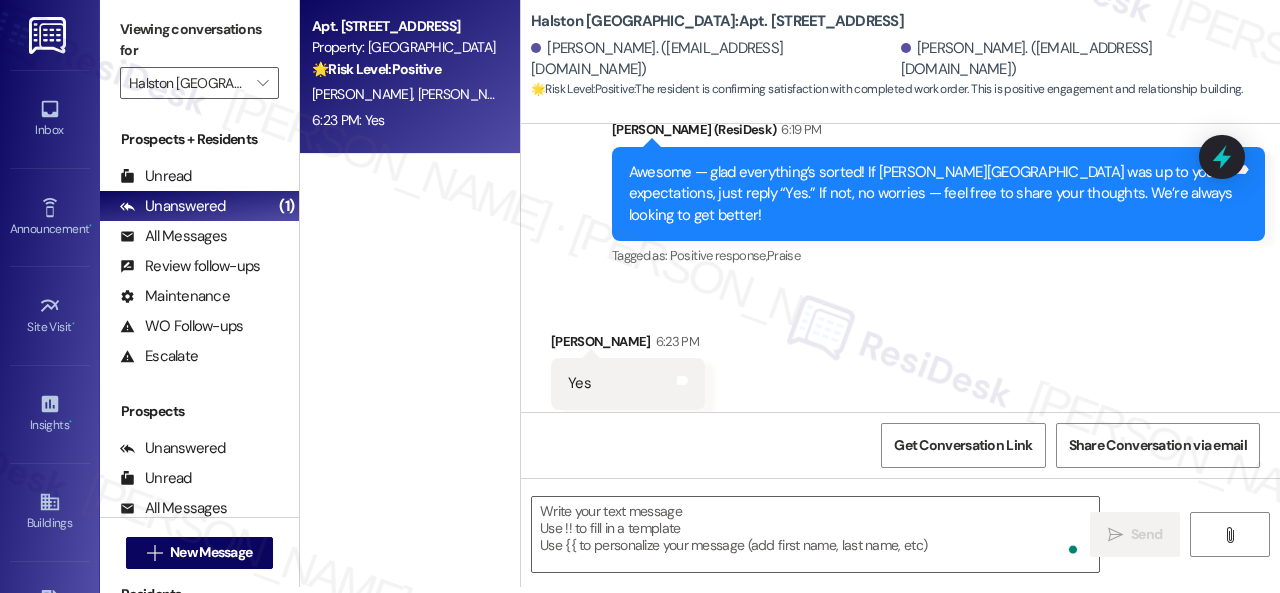 scroll, scrollTop: 0, scrollLeft: 0, axis: both 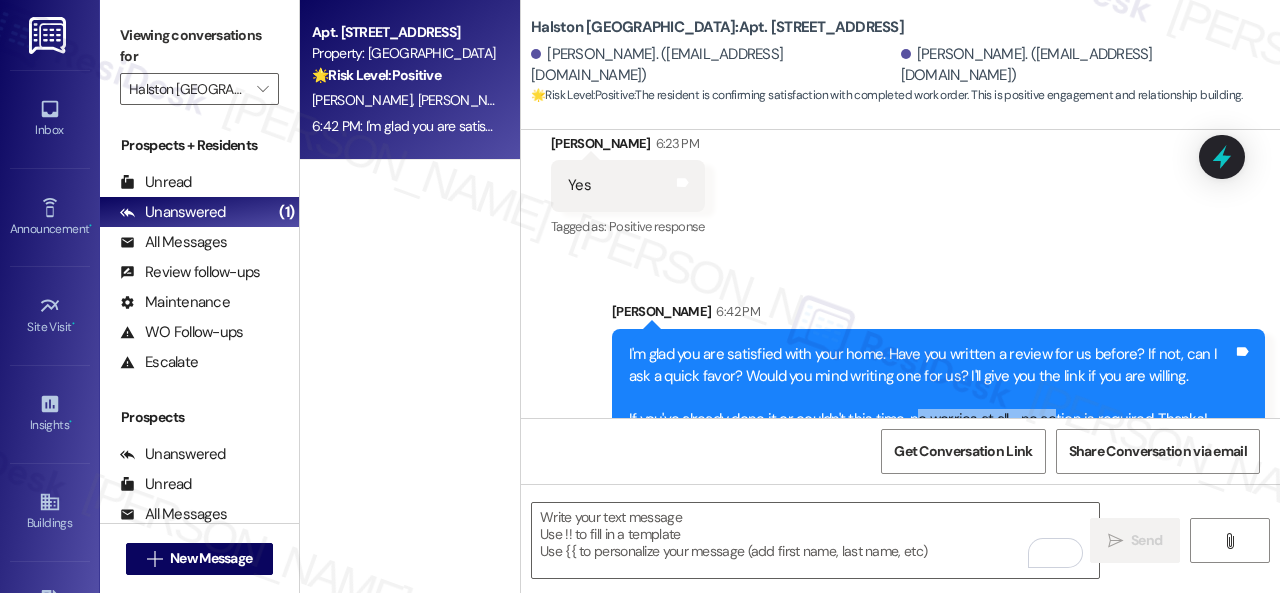 drag, startPoint x: 908, startPoint y: 374, endPoint x: 1048, endPoint y: 372, distance: 140.01428 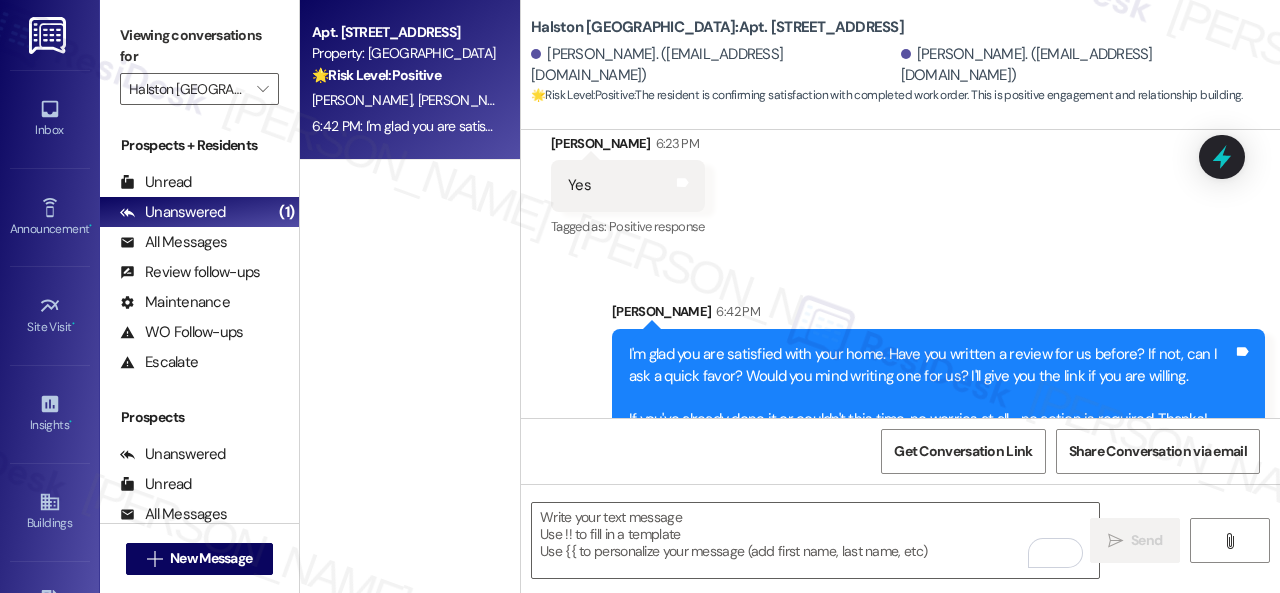 click on "Received via SMS Jaime Ortiz 6:23 PM Yes Tags and notes Tagged as:   Positive response Click to highlight conversations about Positive response" at bounding box center [900, 172] 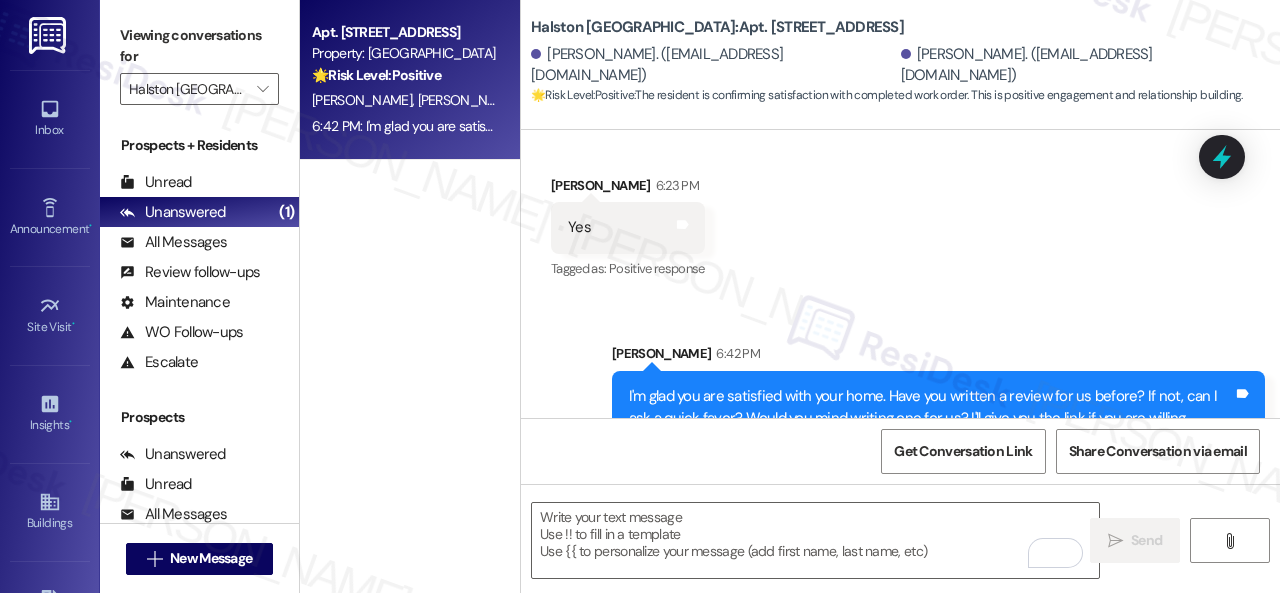 scroll, scrollTop: 2684, scrollLeft: 0, axis: vertical 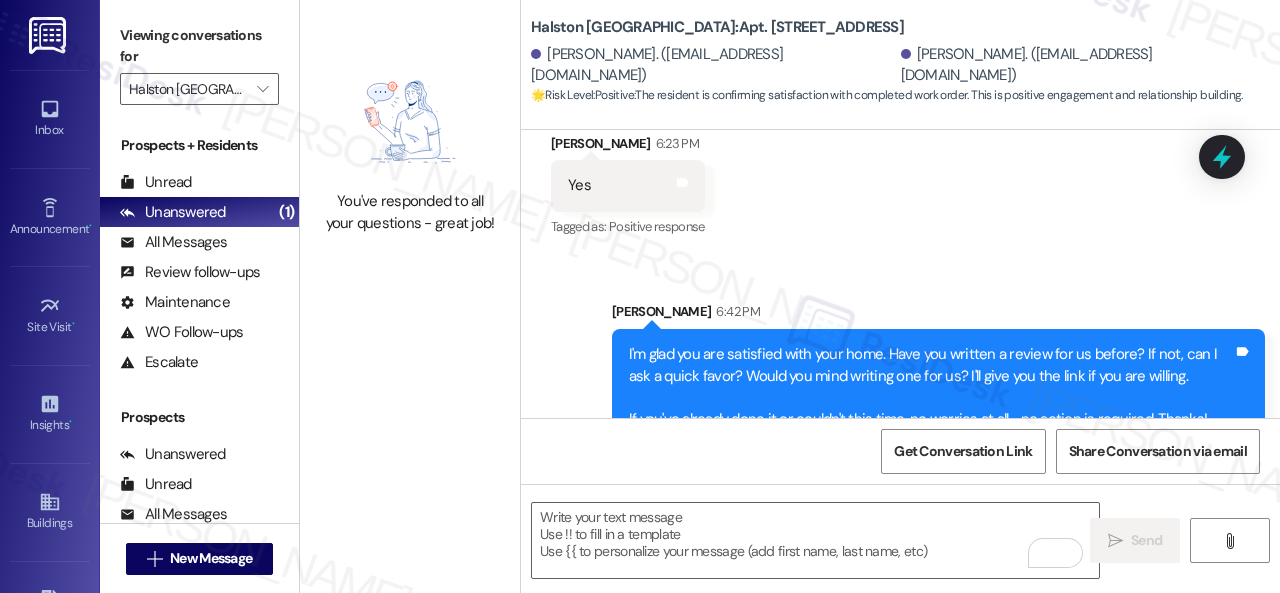 click on "Sent via SMS Sarah 6:42 PM I'm glad you are satisfied with your home. Have you written a review for us before? If not, can I ask a quick favor? Would you mind writing one for us? I'll give you the link if you are willing.
If you've already done it or couldn't this time, no worries at all—no action is required. Thanks! Tags and notes" at bounding box center [900, 358] 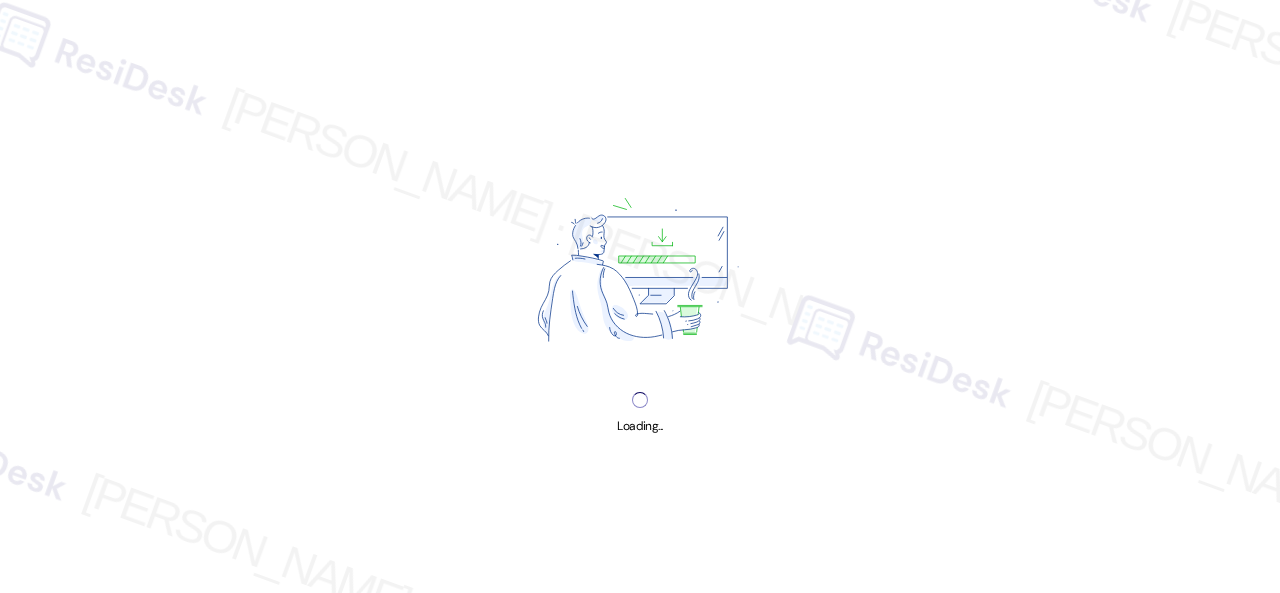 scroll, scrollTop: 0, scrollLeft: 0, axis: both 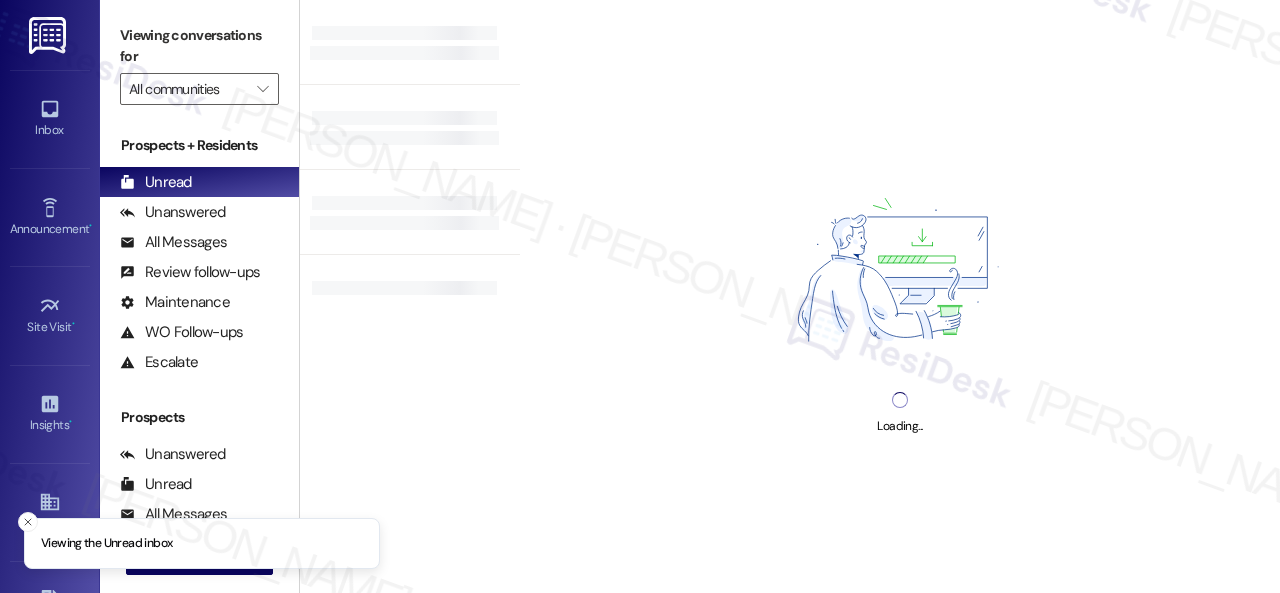 type on "Halston [GEOGRAPHIC_DATA]" 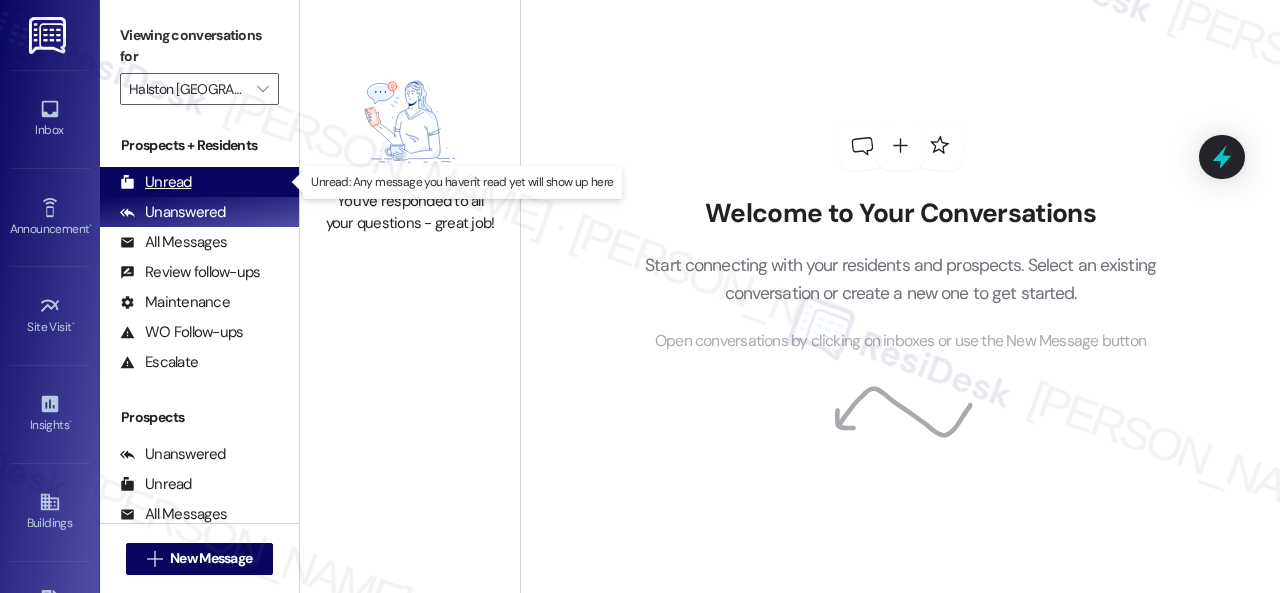 click on "Unread" at bounding box center [156, 182] 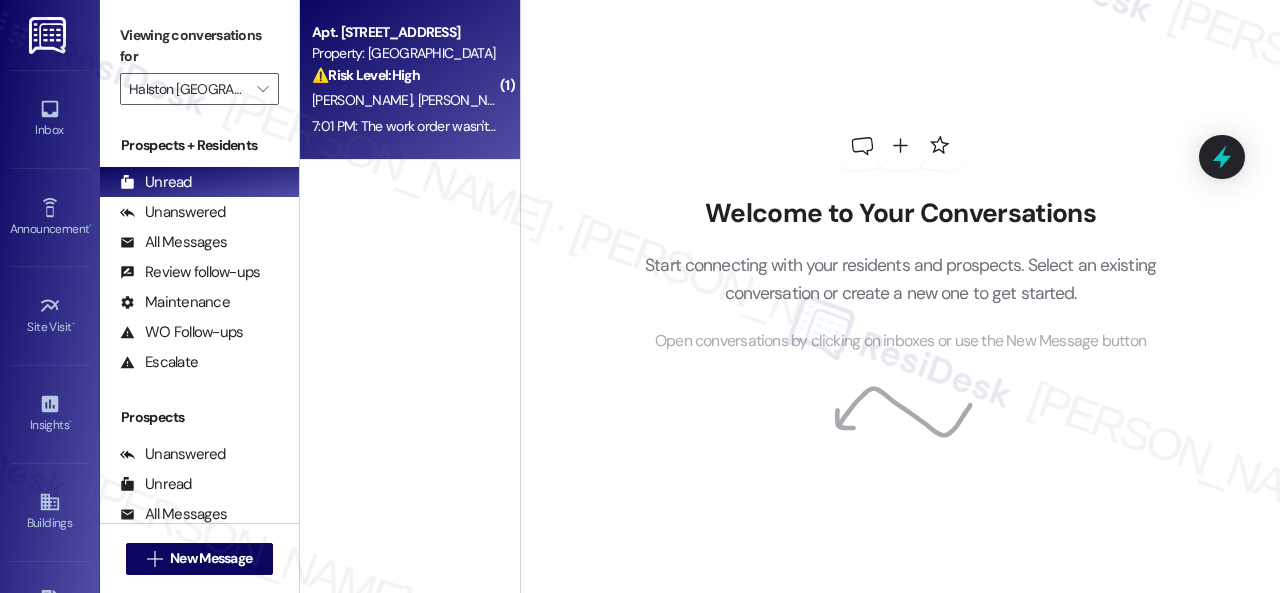 click on "K. Mitchell J. Pittman" at bounding box center [404, 100] 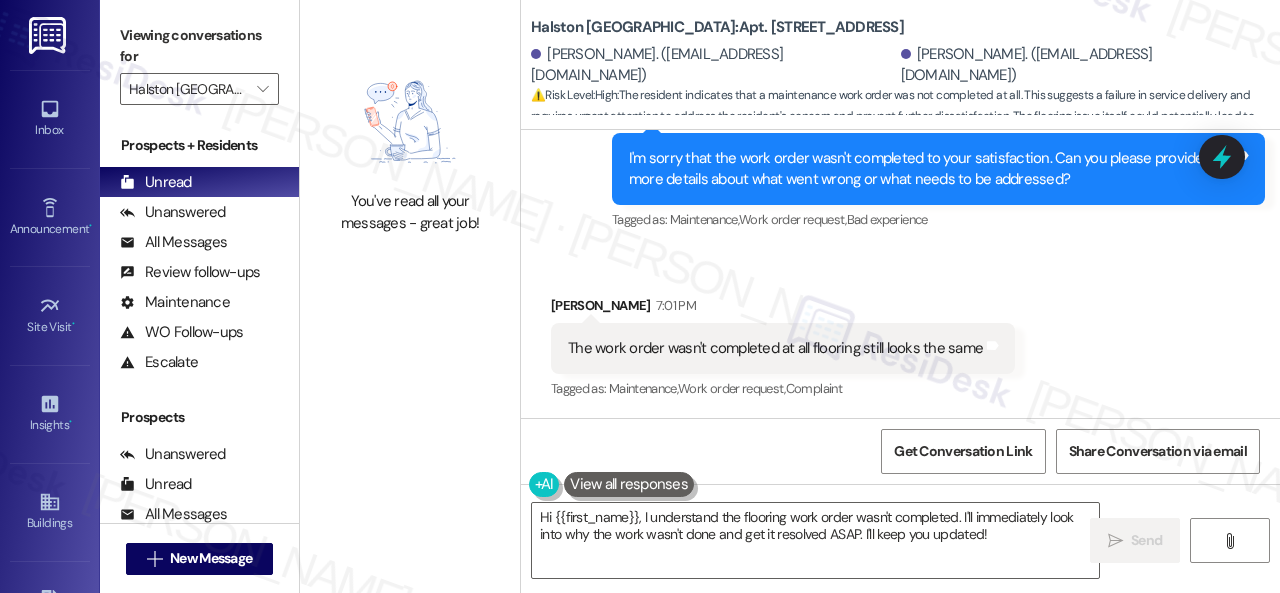 scroll, scrollTop: 626, scrollLeft: 0, axis: vertical 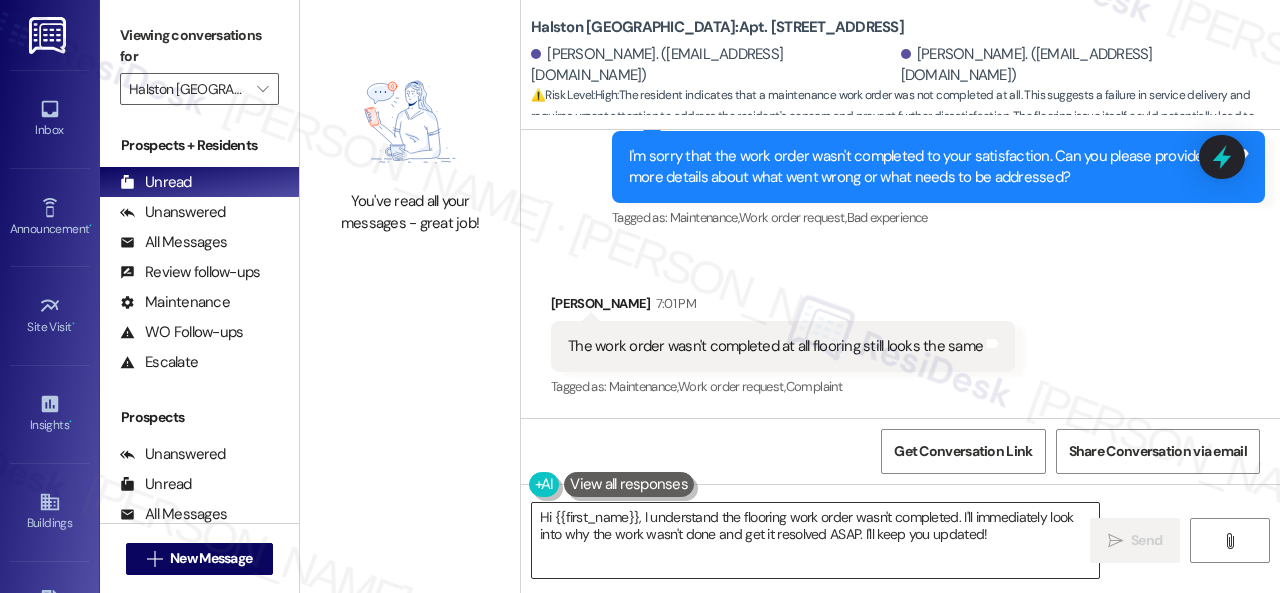 click on "Hi {{first_name}}, I understand the flooring work order wasn't completed. I'll immediately look into why the work wasn't done and get it resolved ASAP. I'll keep you updated!" at bounding box center [815, 540] 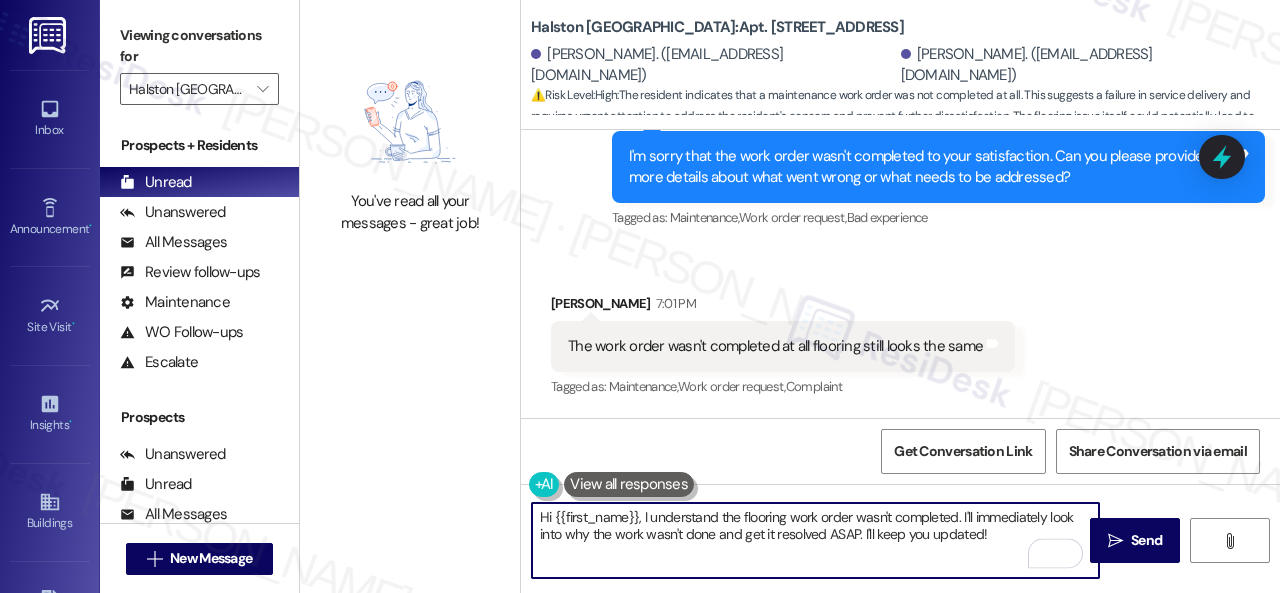 drag, startPoint x: 639, startPoint y: 517, endPoint x: 445, endPoint y: 501, distance: 194.65868 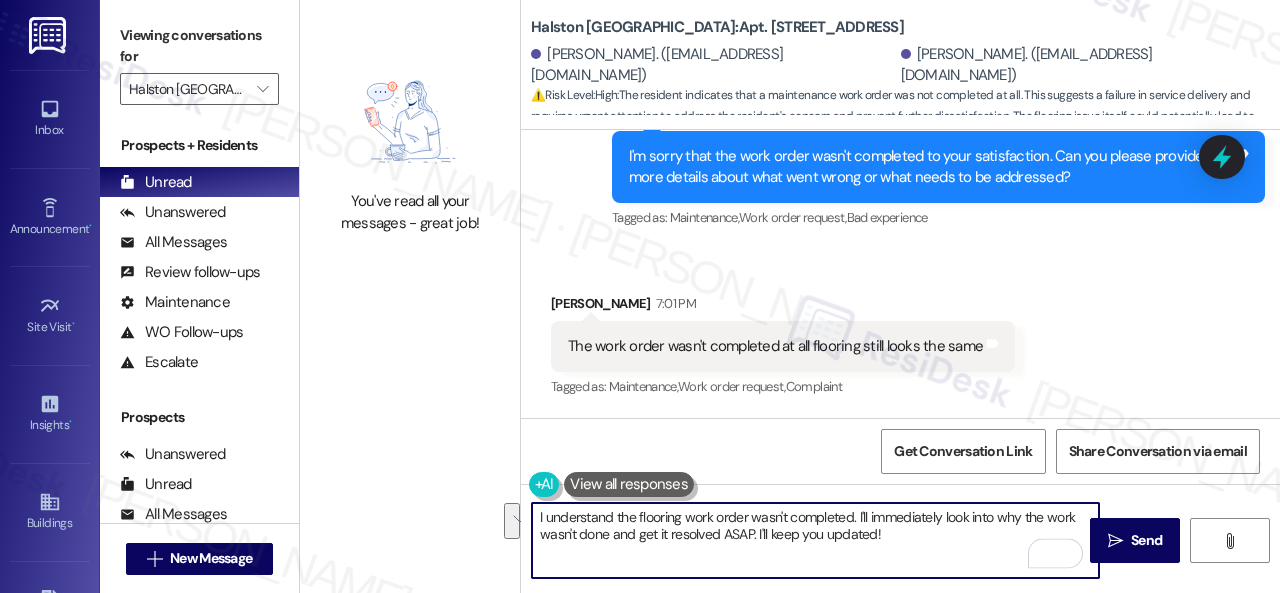 drag, startPoint x: 859, startPoint y: 518, endPoint x: 902, endPoint y: 533, distance: 45.54119 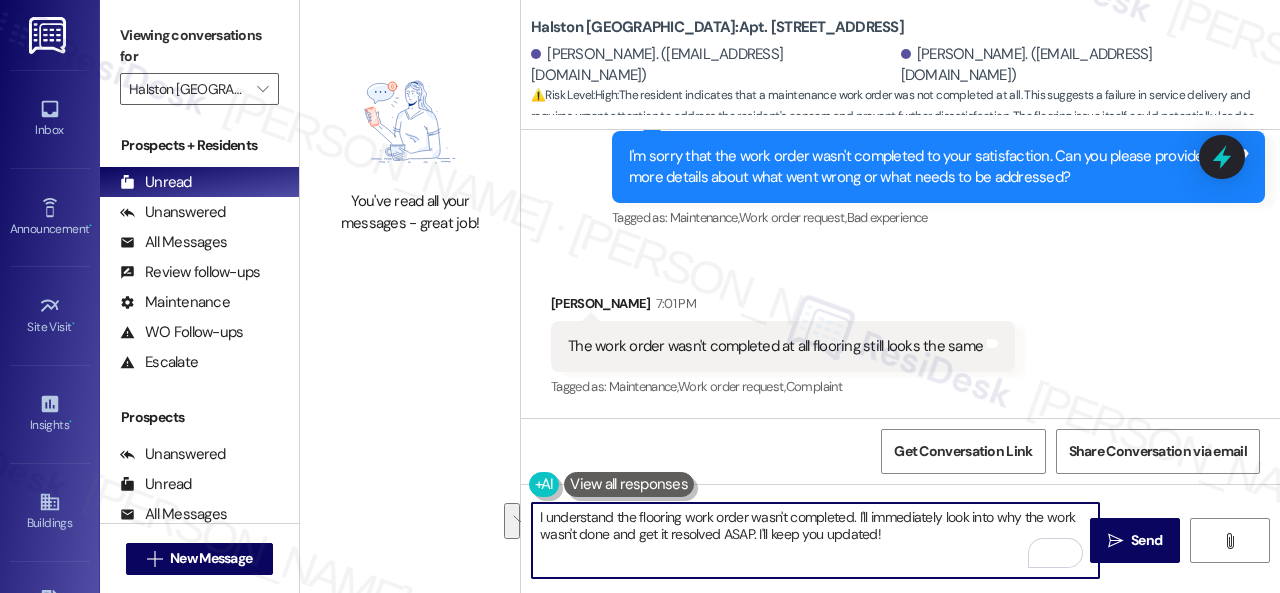 paste on "We apologize for the delay and any inconvenience this may have caused. Have you already submitted a new work order? If so, may I have the work order number so I can follow up with the site team? If not, I'll be happy to submit a new work order on your behalf. Please provide as much detail as possible and include photos if available. Also, can the maintenance team enter your apartment even if you are not home? Are there any pets they should be concerned about?" 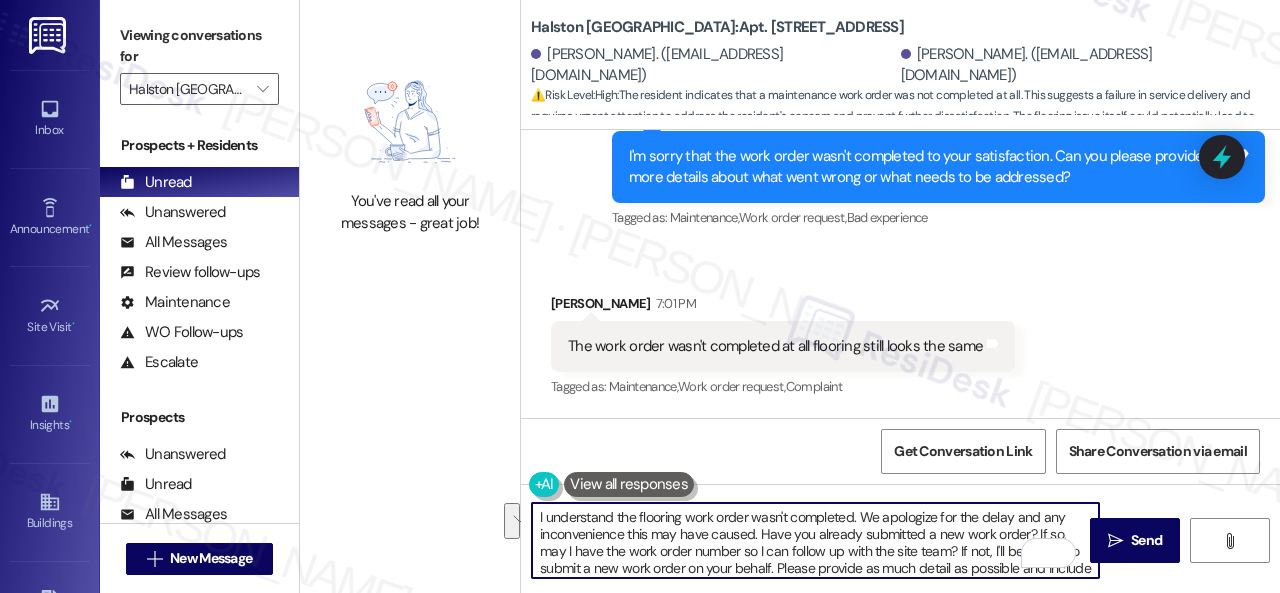 scroll, scrollTop: 34, scrollLeft: 0, axis: vertical 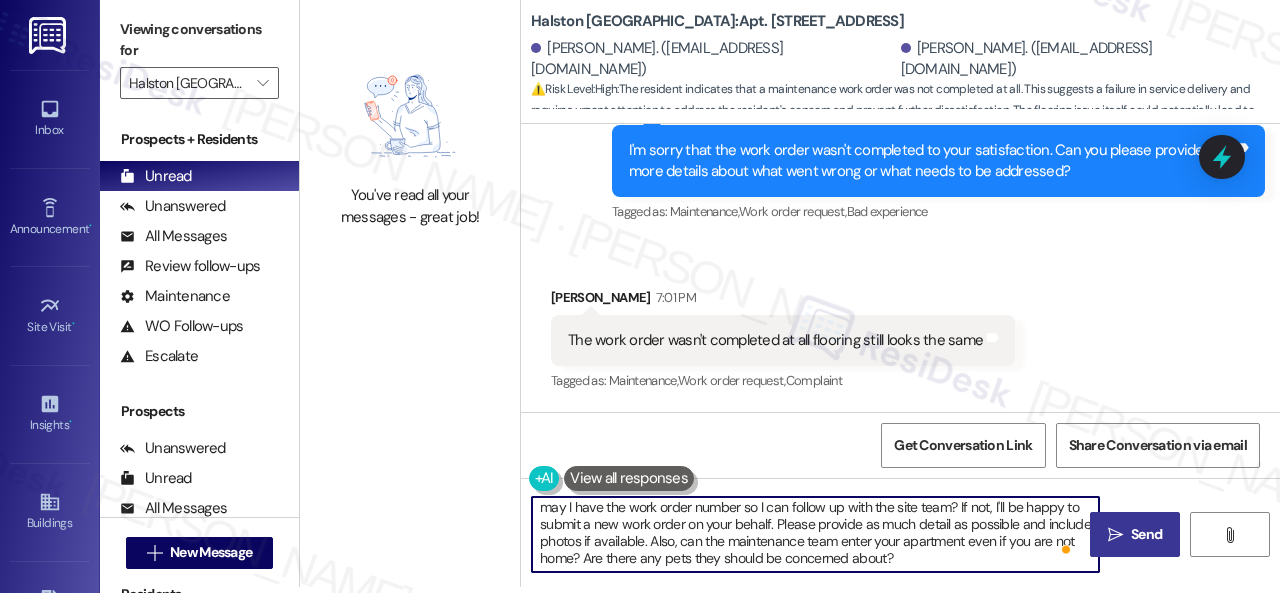type on "I understand the flooring work order wasn't completed. We apologize for the delay and any inconvenience this may have caused. Have you already submitted a new work order? If so, may I have the work order number so I can follow up with the site team? If not, I'll be happy to submit a new work order on your behalf. Please provide as much detail as possible and include photos if available. Also, can the maintenance team enter your apartment even if you are not home? Are there any pets they should be concerned about?" 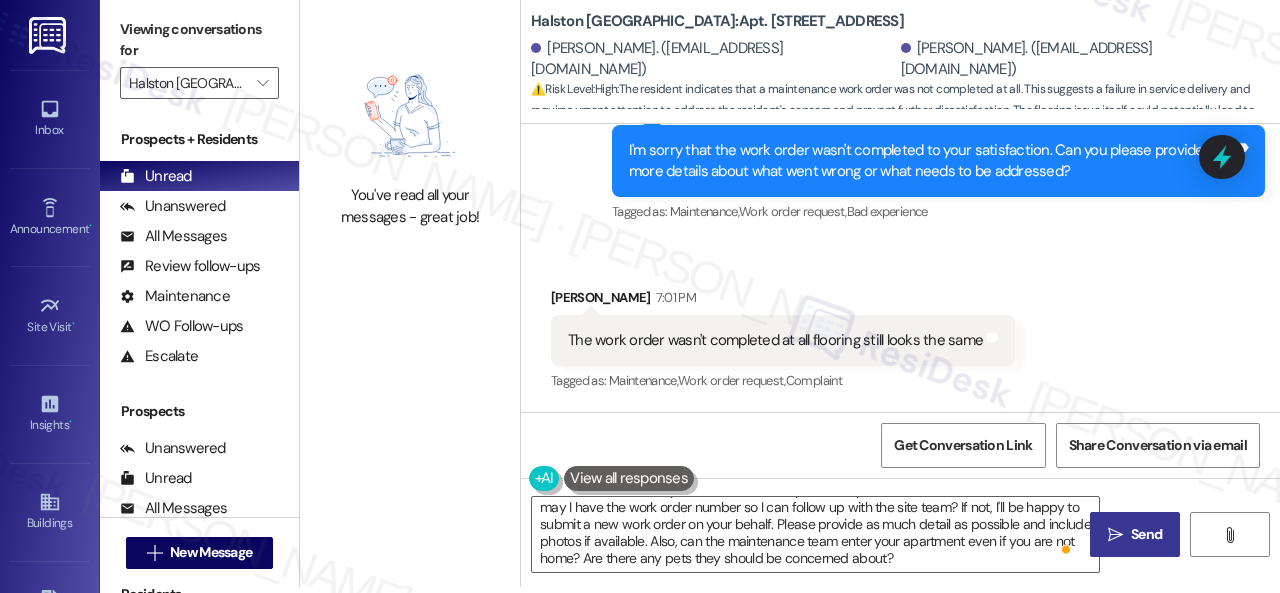 click on "Send" at bounding box center (1146, 534) 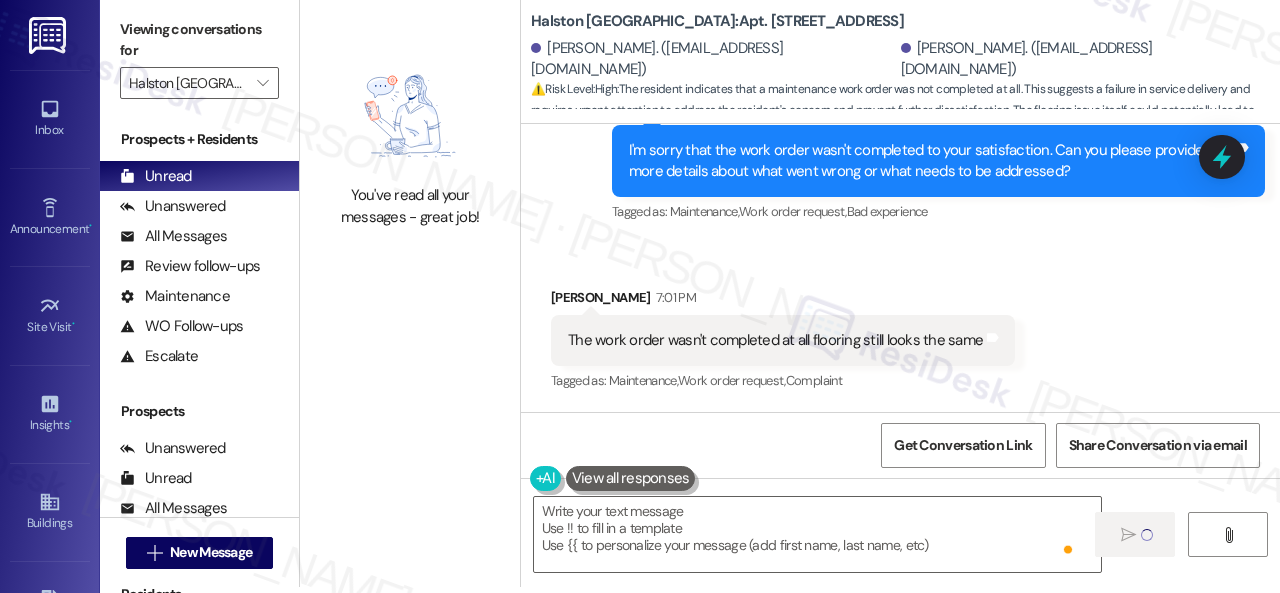 scroll, scrollTop: 0, scrollLeft: 0, axis: both 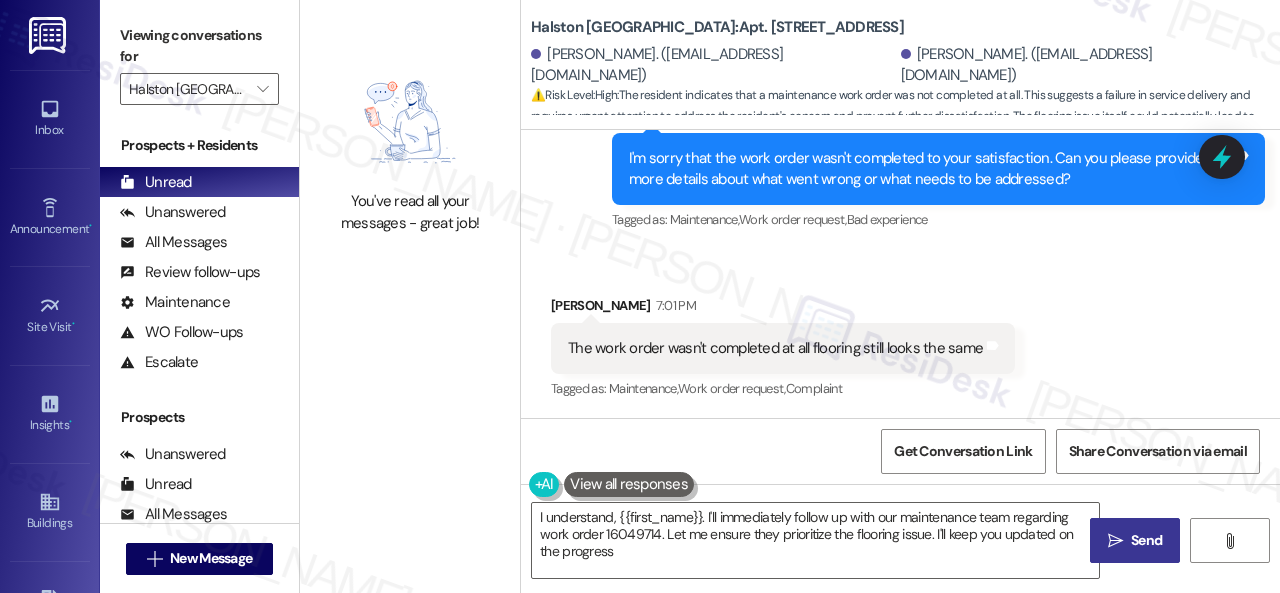 type on "I understand, {{first_name}}. I'll immediately follow up with our maintenance team regarding work order 16049714. Let me ensure they prioritize the flooring issue. I'll keep you updated on the progress!" 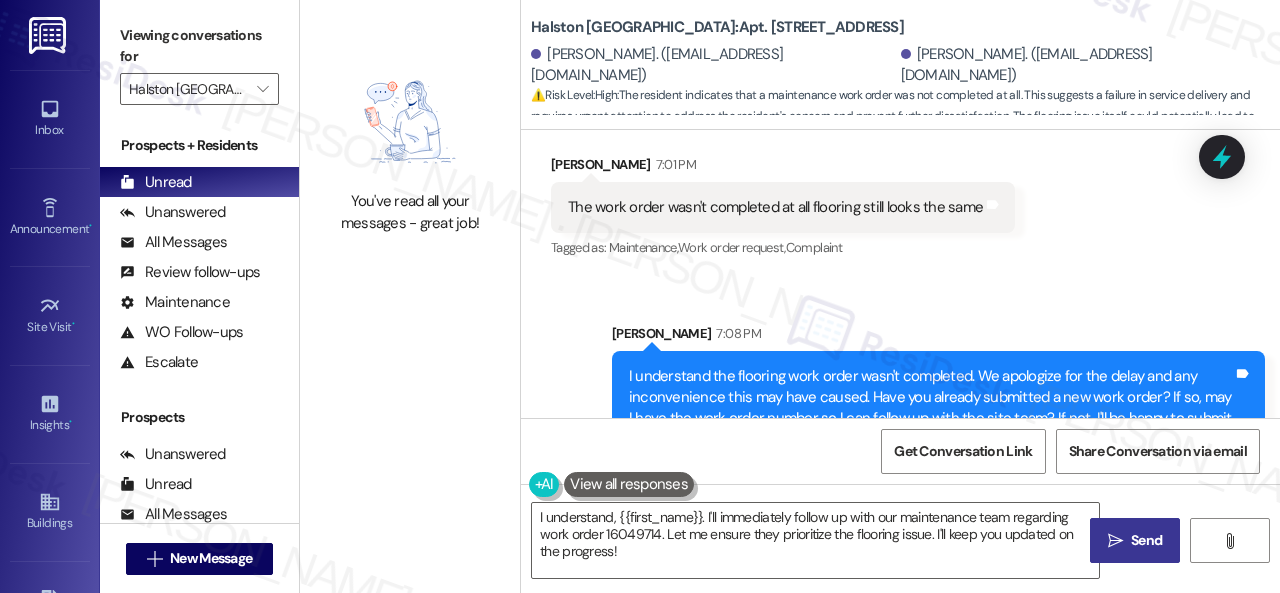 scroll, scrollTop: 572, scrollLeft: 0, axis: vertical 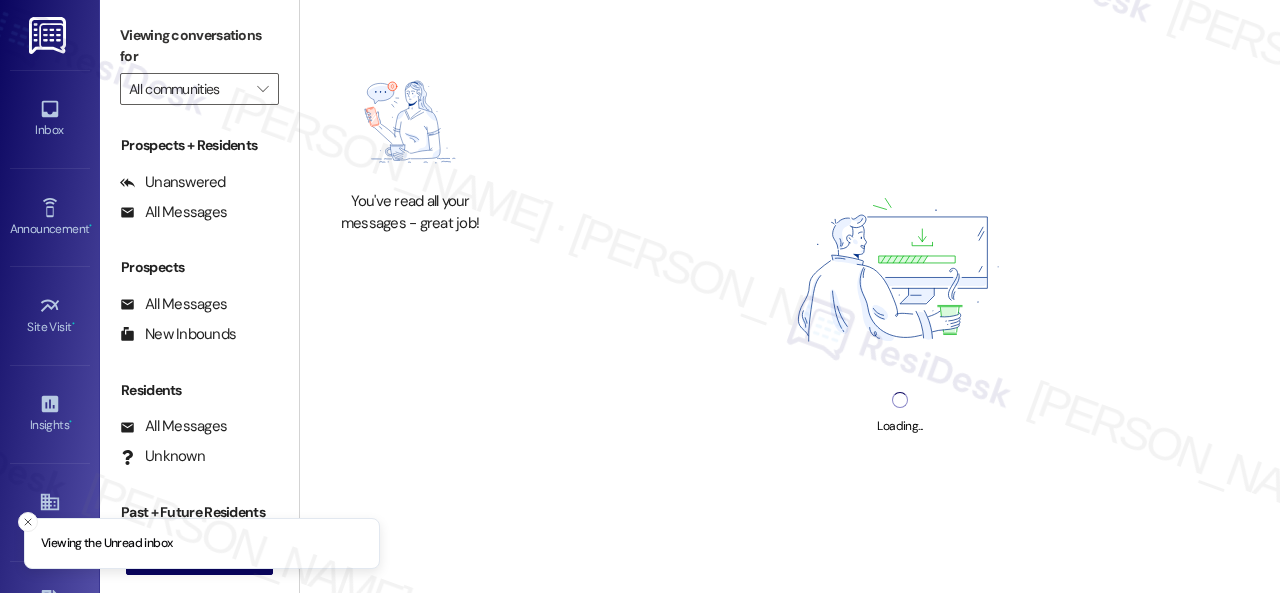 type on "Halston [GEOGRAPHIC_DATA]" 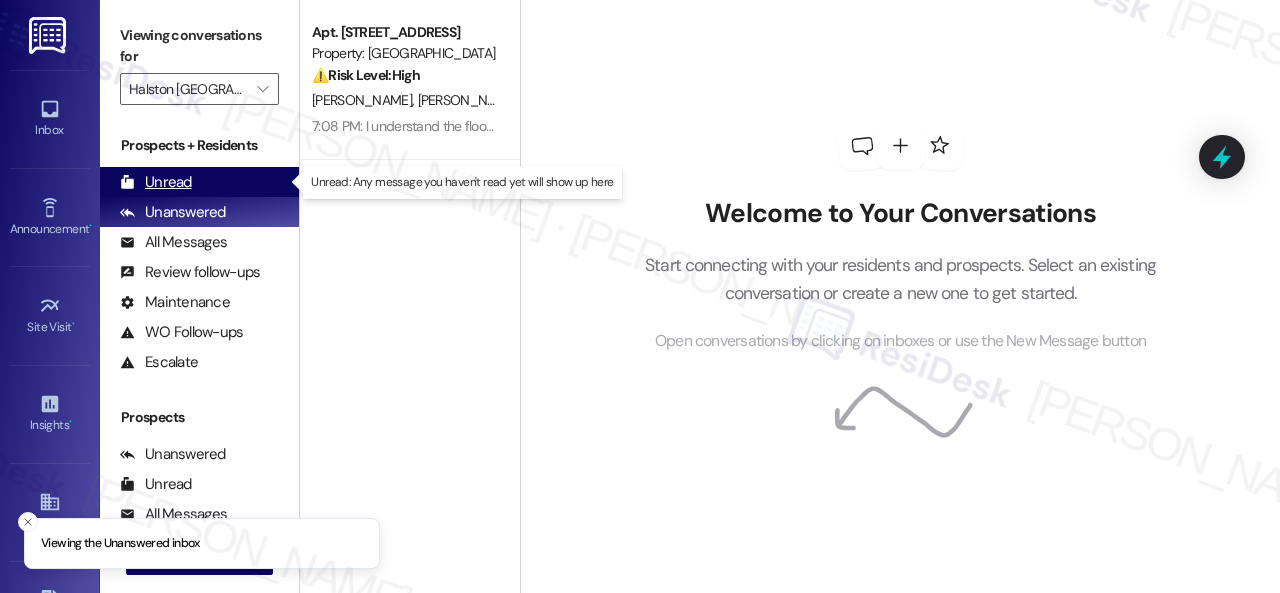 click on "Unread" at bounding box center (156, 182) 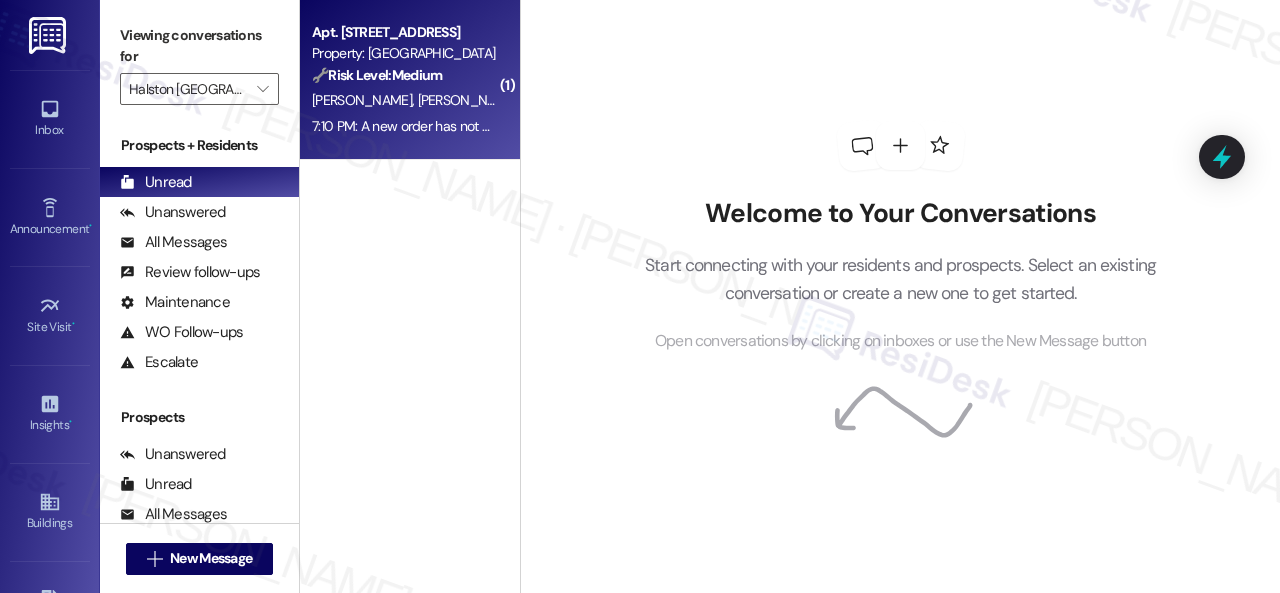click on "🔧  Risk Level:  Medium The resident is reporting that a previous work order was not completed. While this is a maintenance issue, there is no indication of urgent damage or safety concerns. The resident is willing to submit a new work order with photos, indicating a non-urgent approach to the issue." at bounding box center (404, 75) 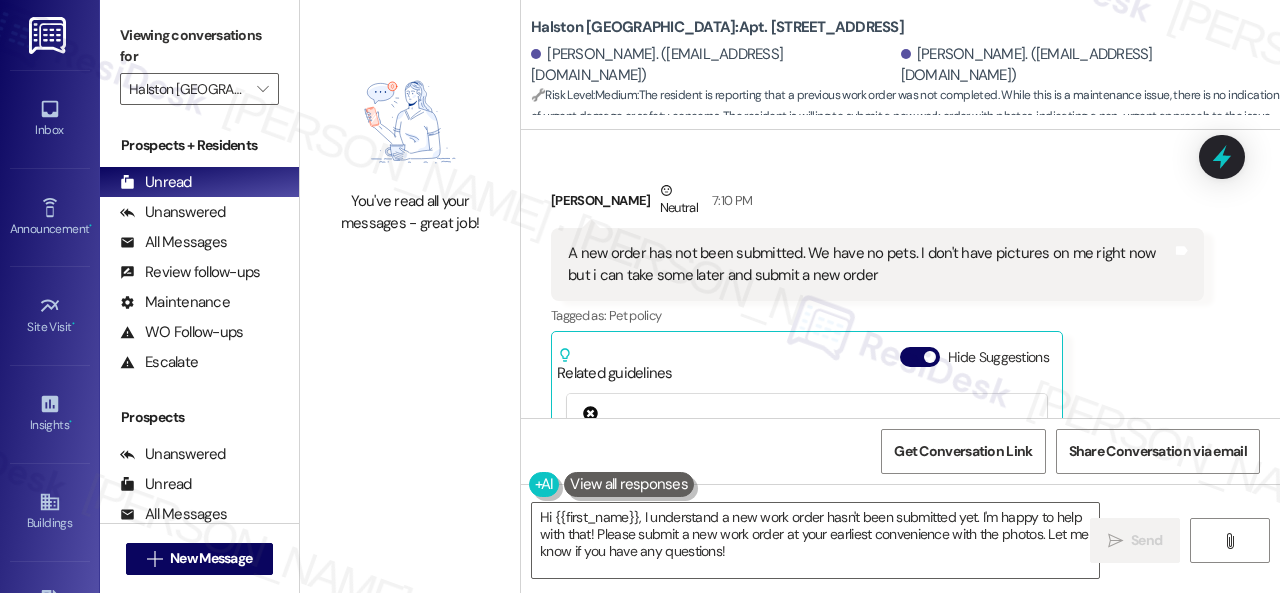 scroll, scrollTop: 1207, scrollLeft: 0, axis: vertical 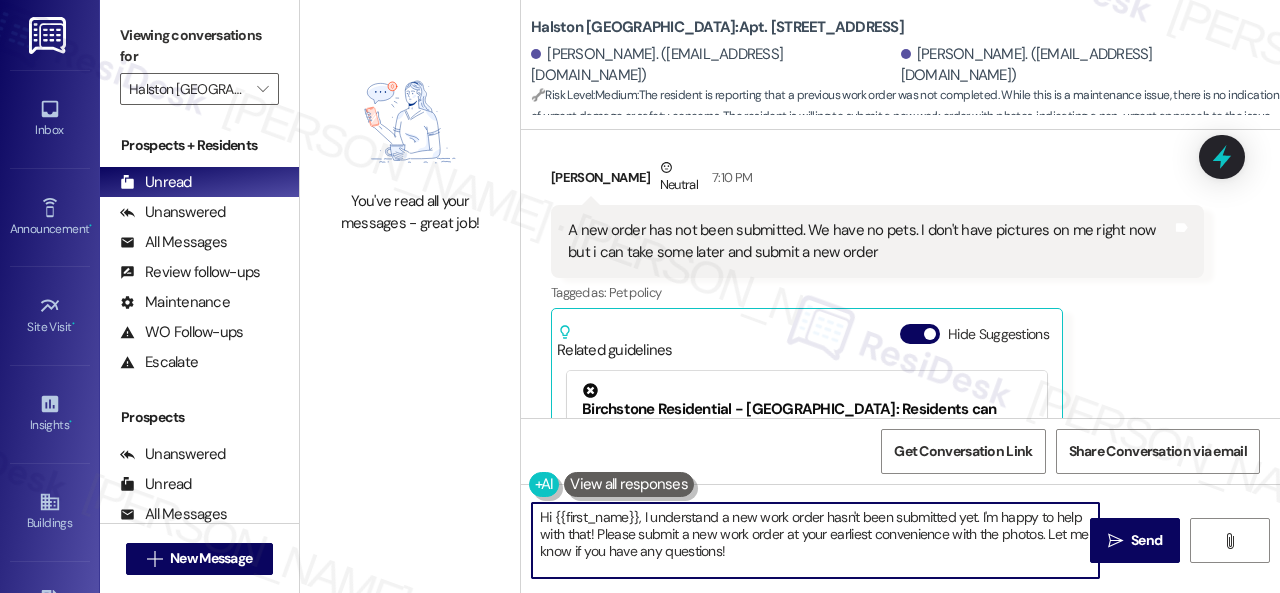 drag, startPoint x: 596, startPoint y: 529, endPoint x: 494, endPoint y: 501, distance: 105.773346 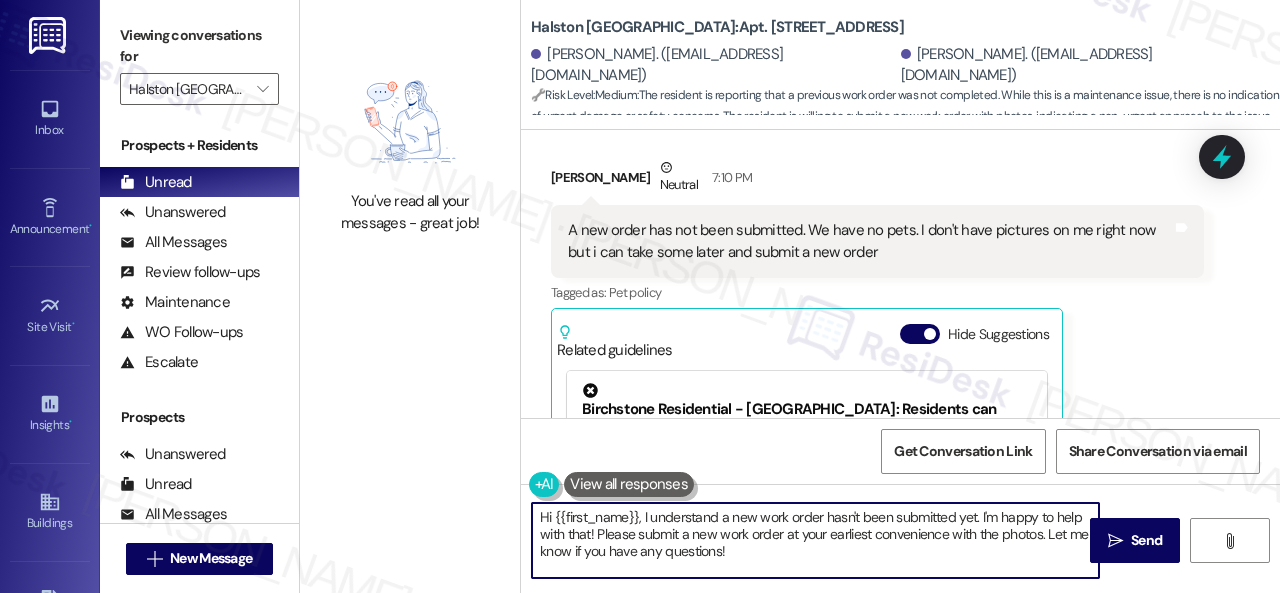 click on "You've read all your messages - great job! Halston Shiloh Valley:  Apt. 9006, 1 Halston Shiloh Valley       Kaelen Mitchell. (kaelenmitchell1@gmail.com)     Jasmine Pittman. (theekjmitchell@gmail.com)   🔧  Risk Level:  Medium :  The resident is reporting that a previous work order was not completed. While this is a maintenance issue, there is no indication of urgent damage or safety concerns. The resident is willing to submit a new work order with photos, indicating a non-urgent approach to the issue. WO Lease started Jul 20, 2025 at 8:00 PM Show details Survey, sent via SMS Residesk Automated Survey 12:27 PM Hi Kaelen and Jasmine! I'm checking in on your latest work order (Flooring has gaps that need..., ID: 16049714). Was everything completed to your satisfaction? You can answer with a quick (Y/N) (You can always reply STOP to opt out of future messages) Tags and notes Tagged as:   Service request review Click to highlight conversations about Service request review Received via SMS Jasmine Pittman No" at bounding box center (790, 296) 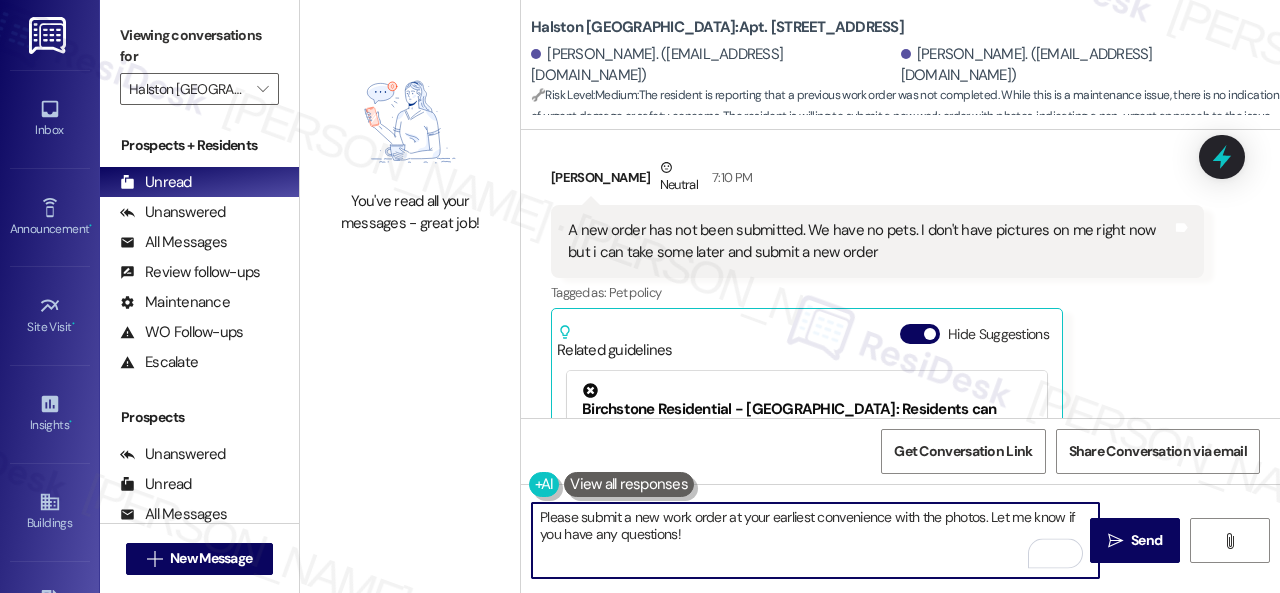 drag, startPoint x: 990, startPoint y: 515, endPoint x: 997, endPoint y: 526, distance: 13.038404 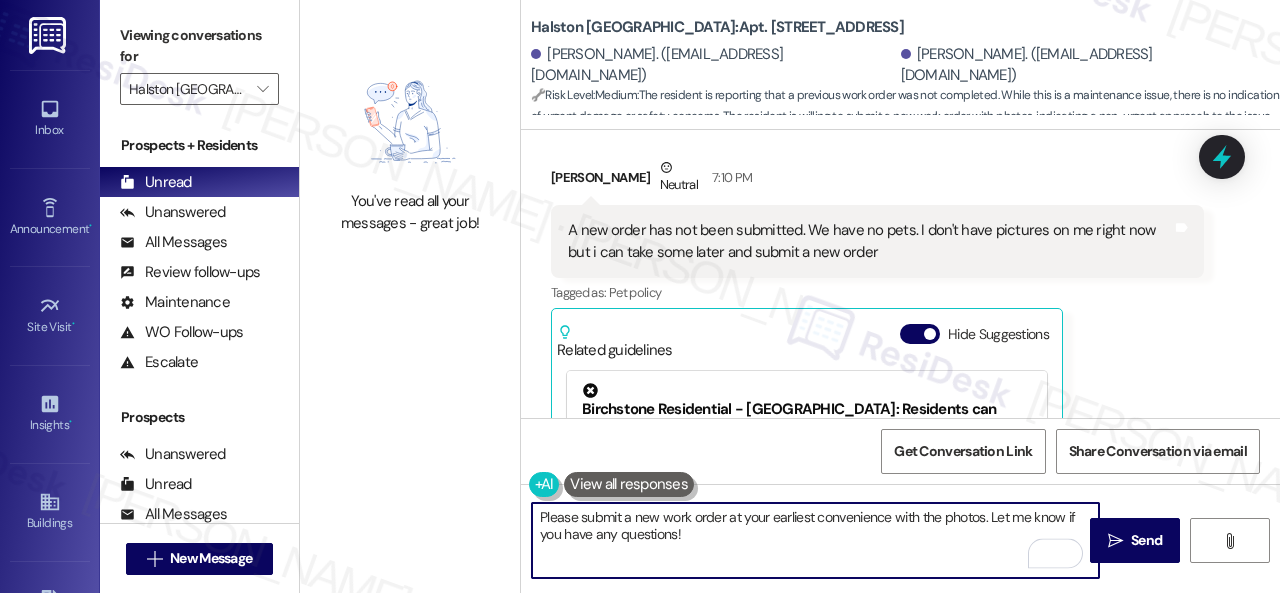 click on "Please submit a new work order at your earliest convenience with the photos. Let me know if you have any questions!" at bounding box center (815, 540) 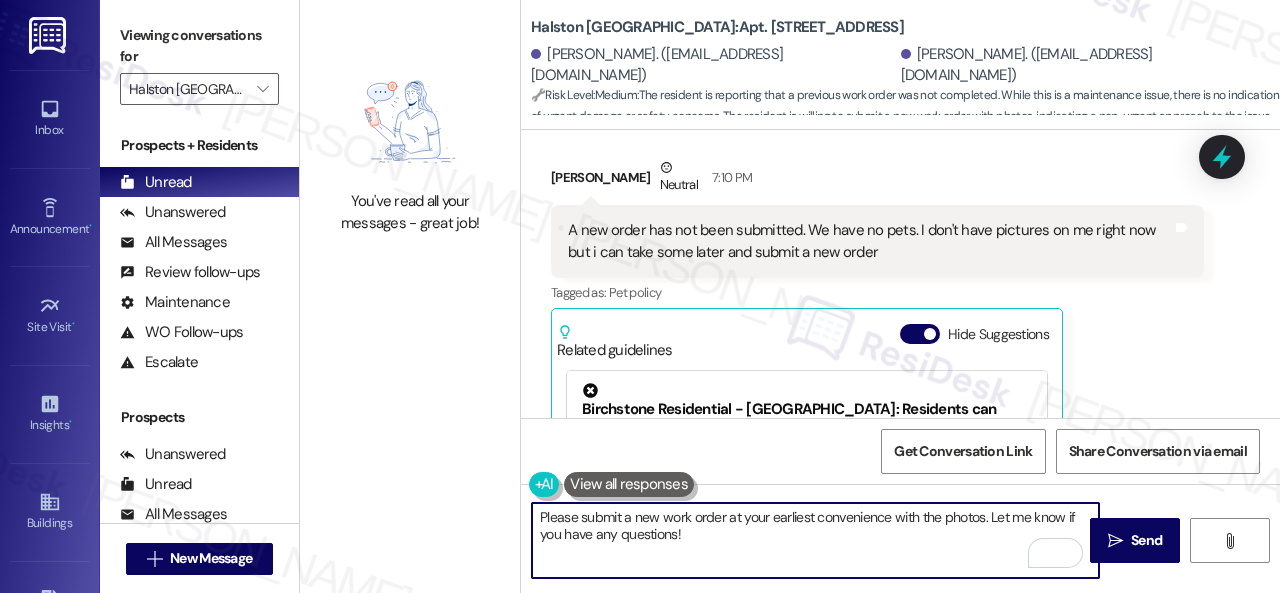 click on "Please submit a new work order at your earliest convenience with the photos. Let me know if you have any questions!" at bounding box center [815, 540] 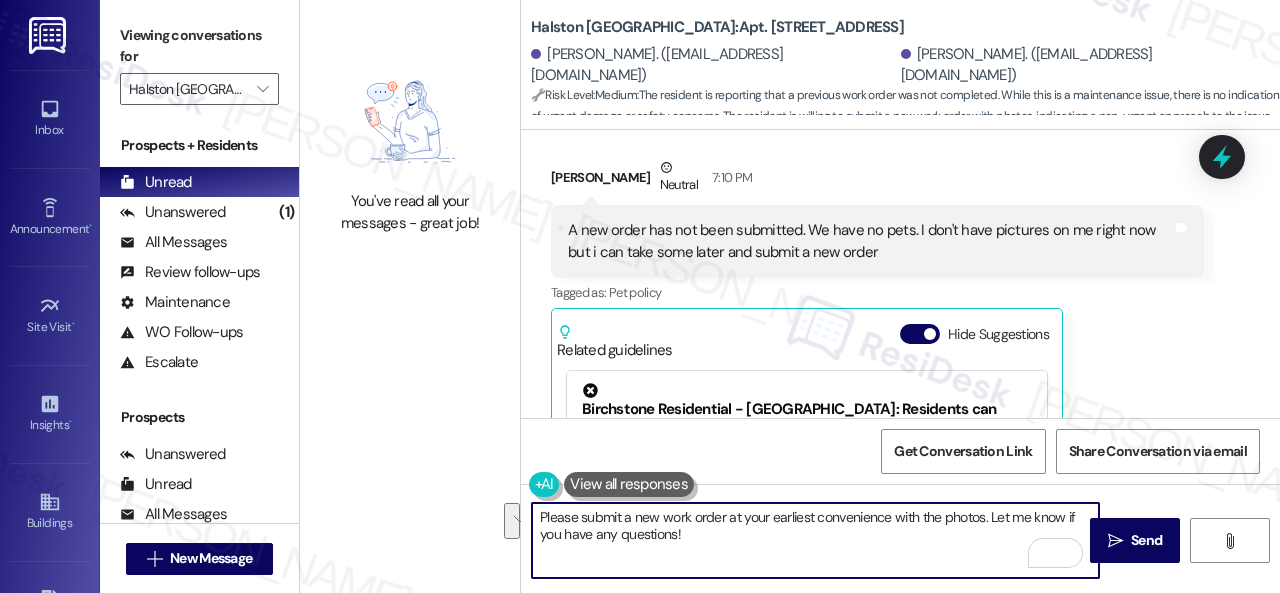 drag, startPoint x: 985, startPoint y: 513, endPoint x: 997, endPoint y: 538, distance: 27.730848 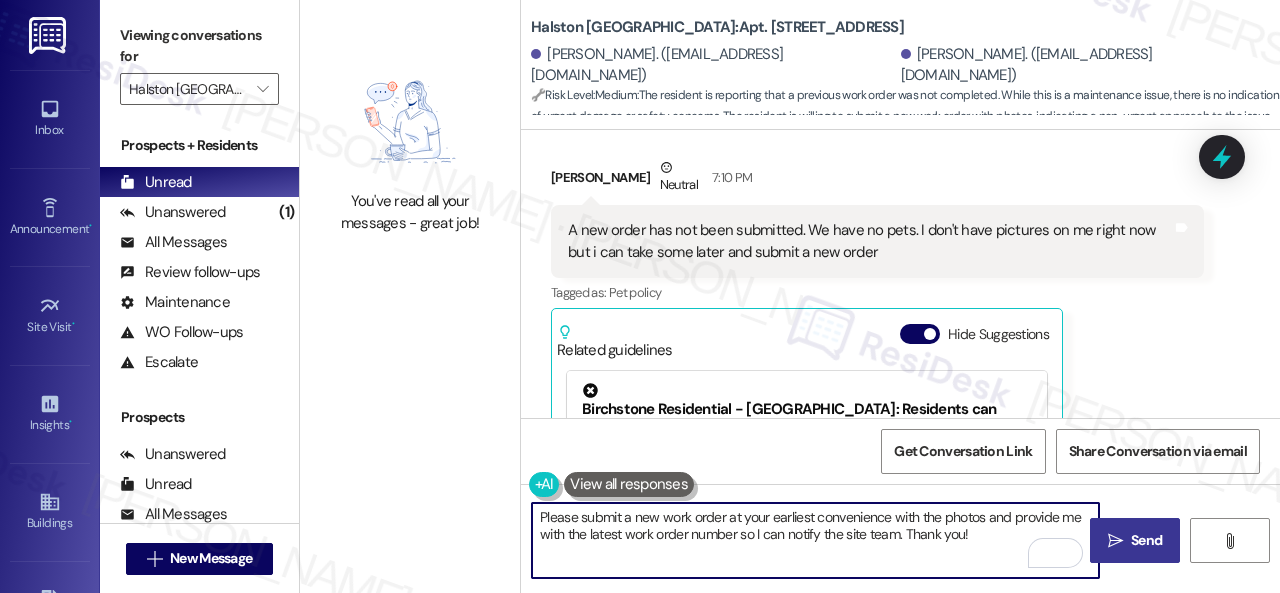 type on "Please submit a new work order at your earliest convenience with the photos and provide me with the latest work order number so I can notify the site team. Thank you!" 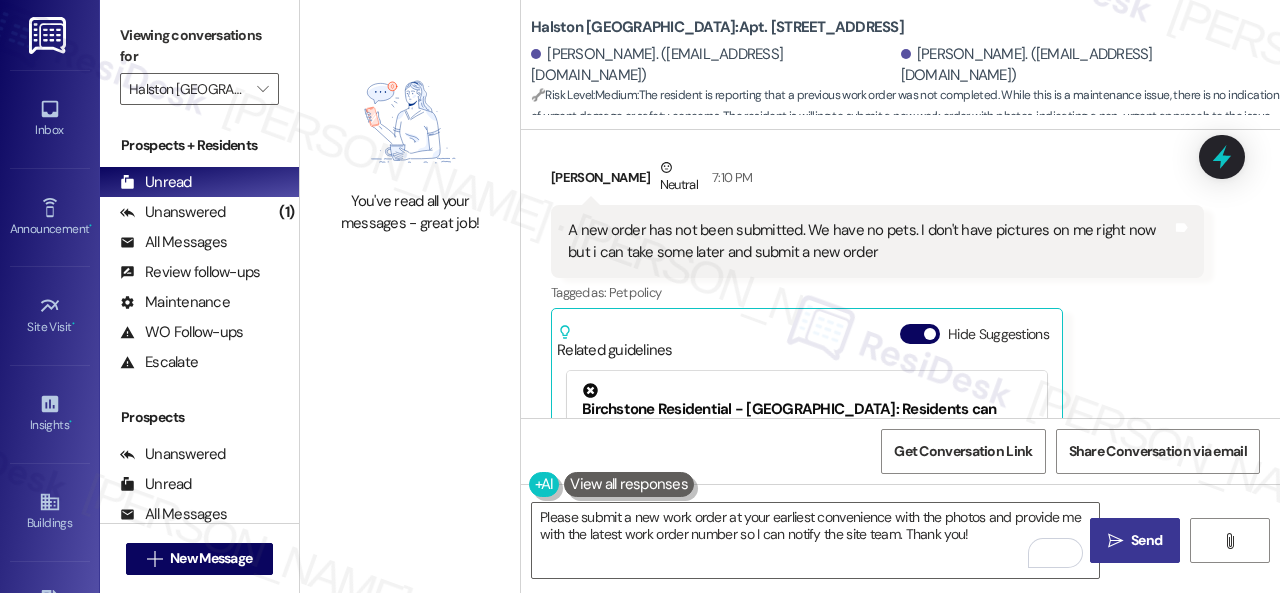 click on "Send" at bounding box center [1146, 540] 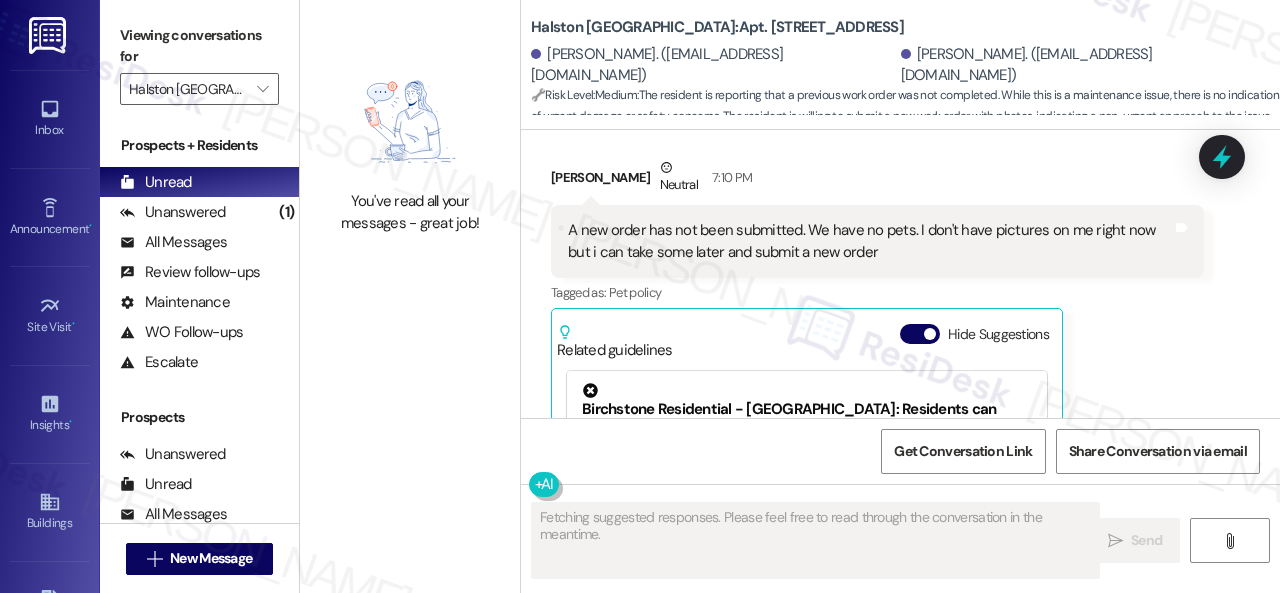 scroll, scrollTop: 1407, scrollLeft: 0, axis: vertical 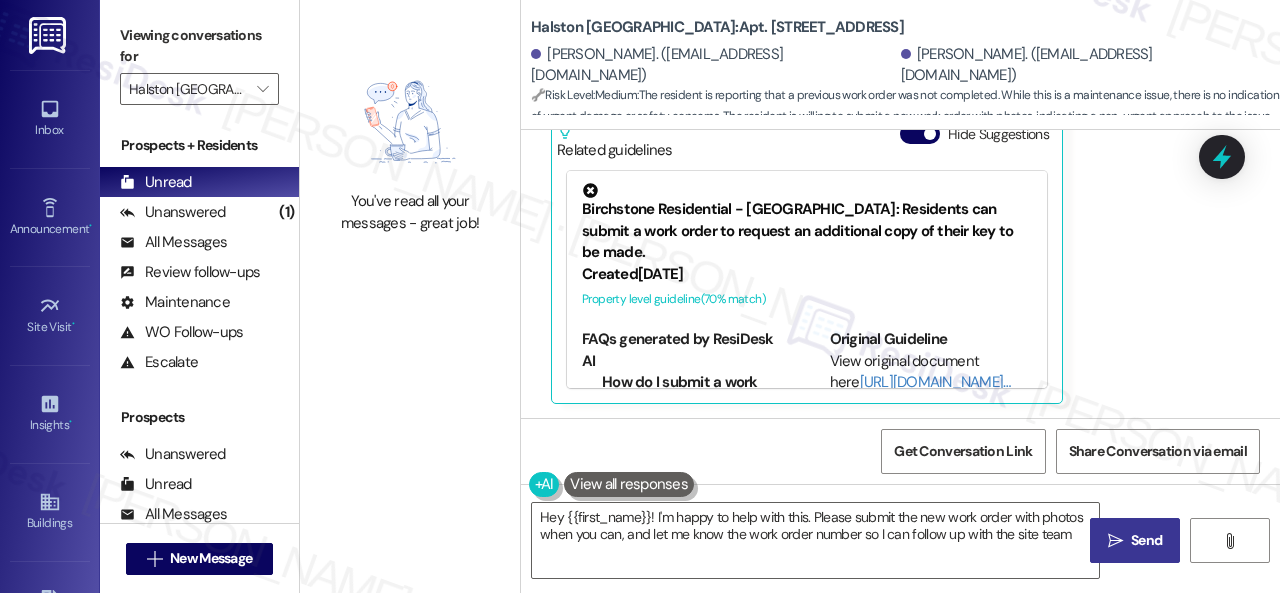 type on "Hey {{first_name}}! I'm happy to help with this. Please submit the new work order with photos when you can, and let me know the work order number so I can follow up with the site team!" 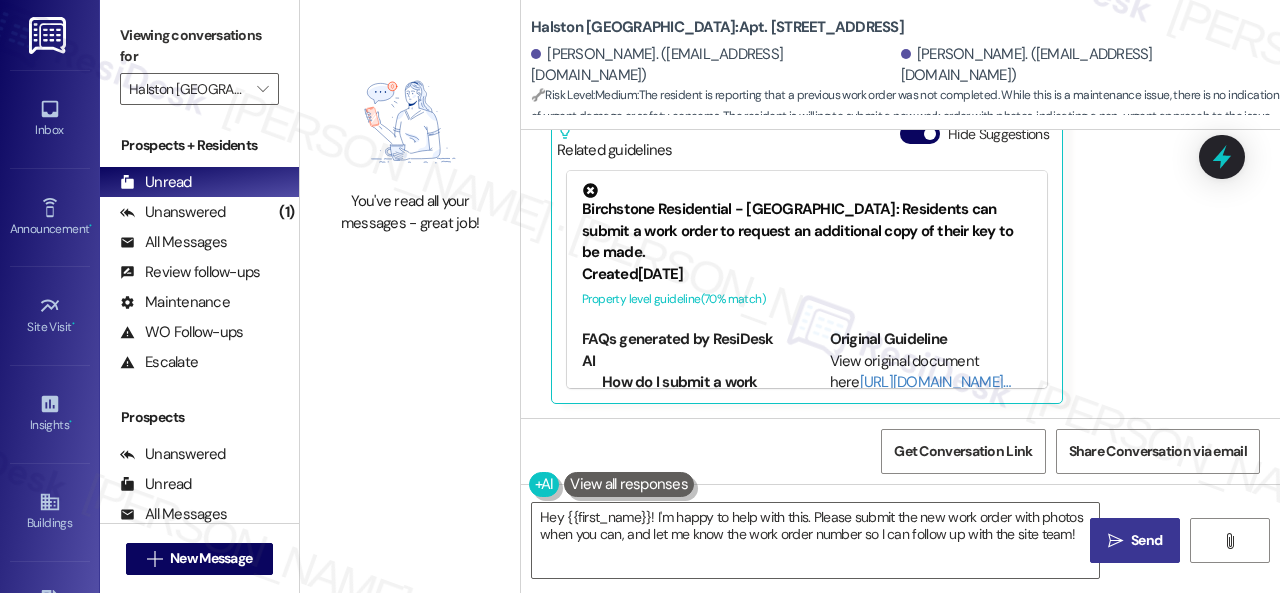 click on "You've read all your messages - great job!" at bounding box center (410, 296) 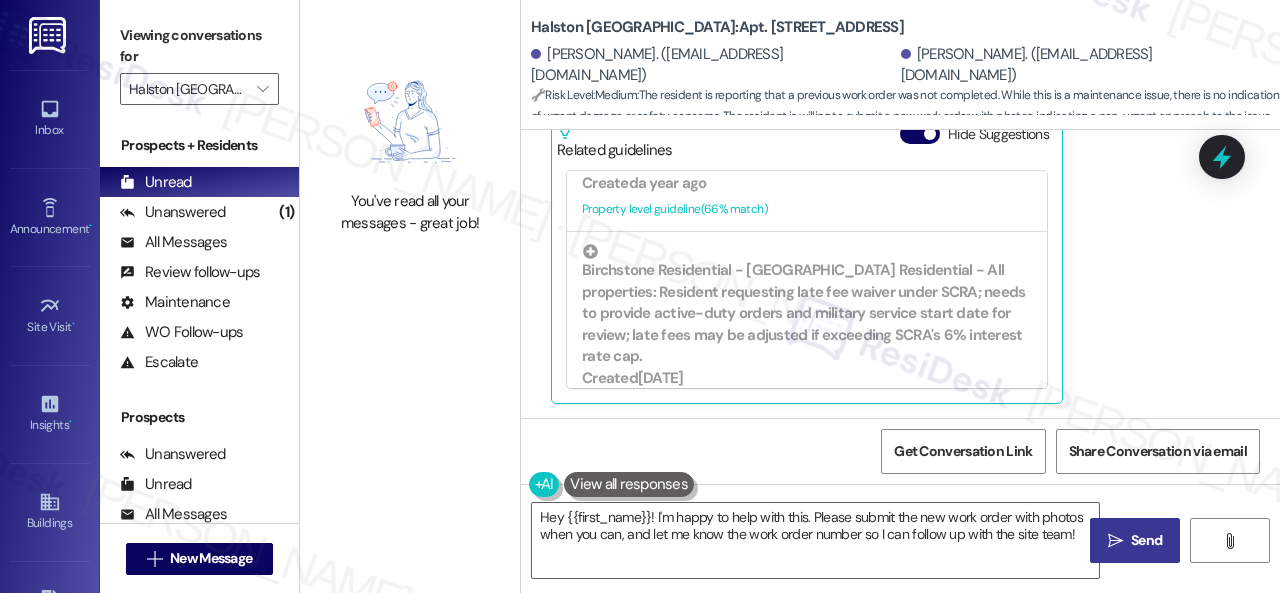 scroll, scrollTop: 700, scrollLeft: 0, axis: vertical 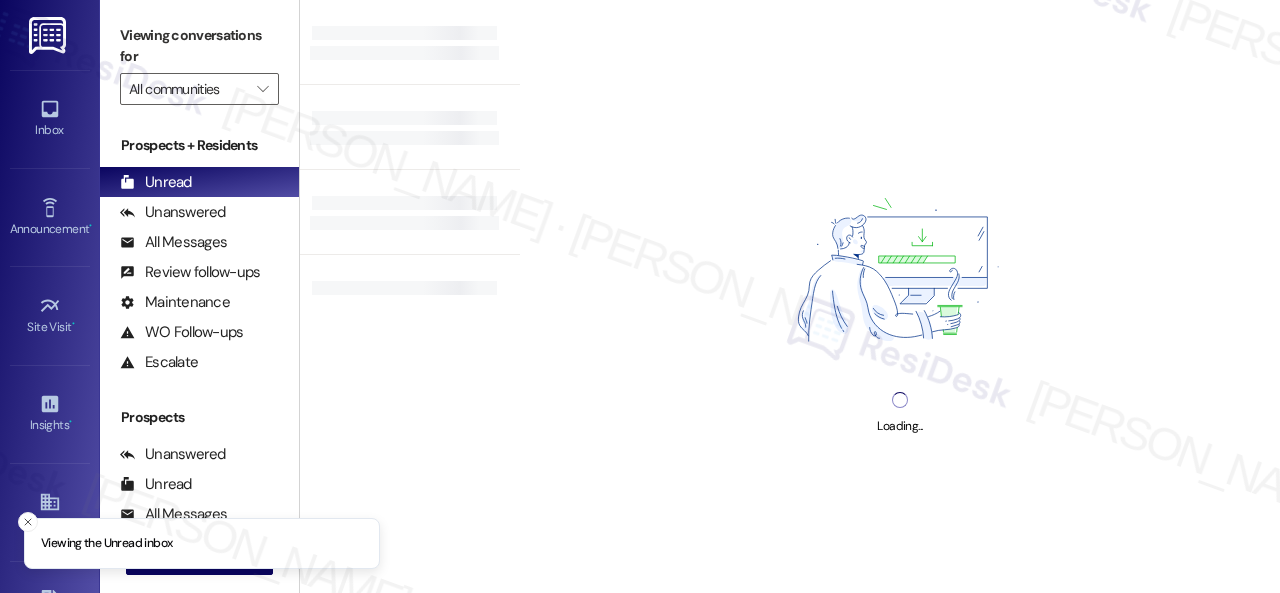 type on "Halston [GEOGRAPHIC_DATA]" 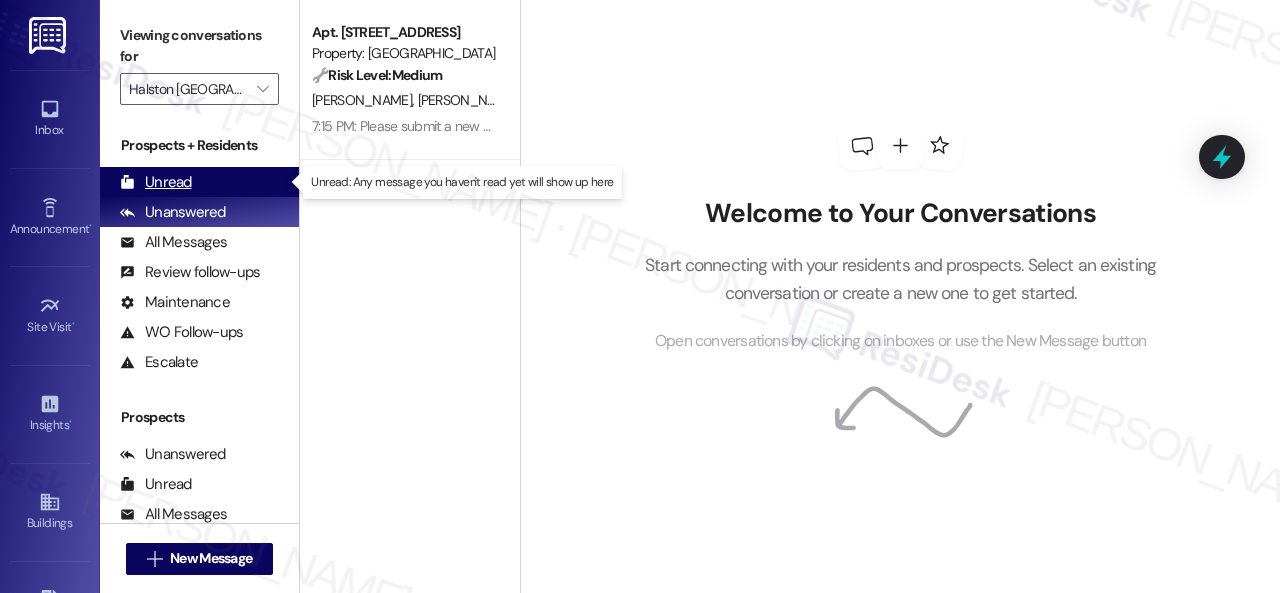 click on "Unread" at bounding box center [156, 182] 